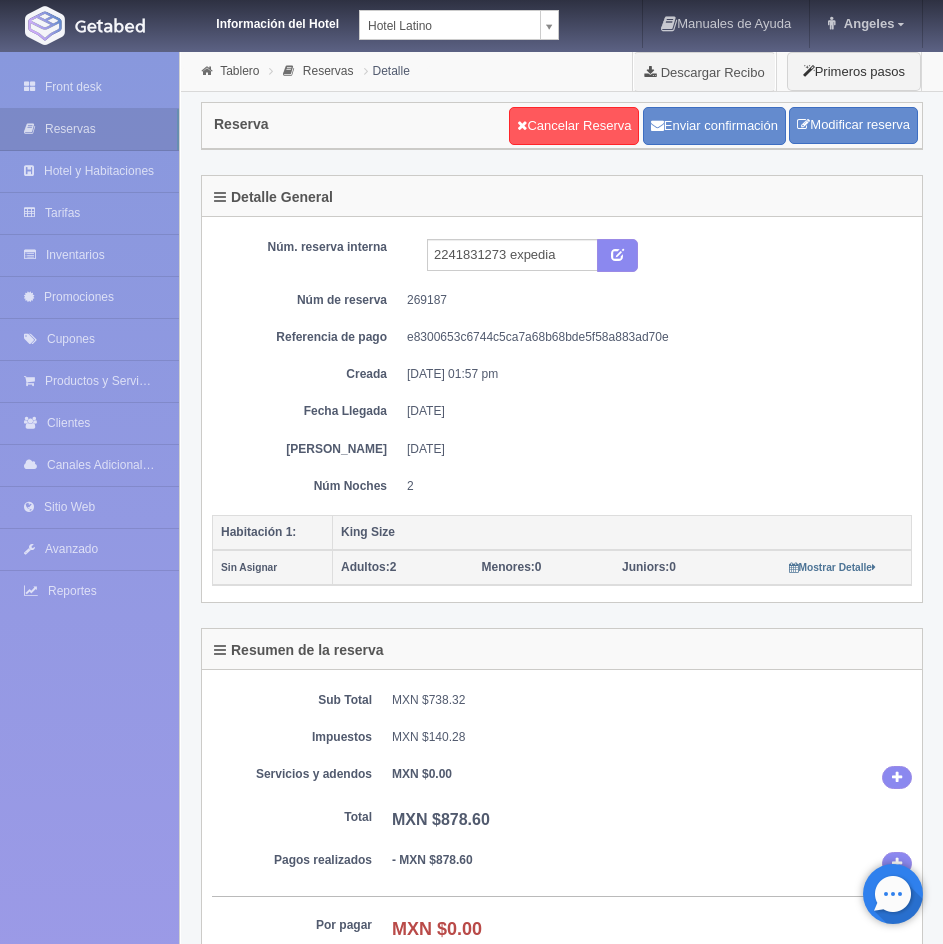 scroll, scrollTop: 0, scrollLeft: 0, axis: both 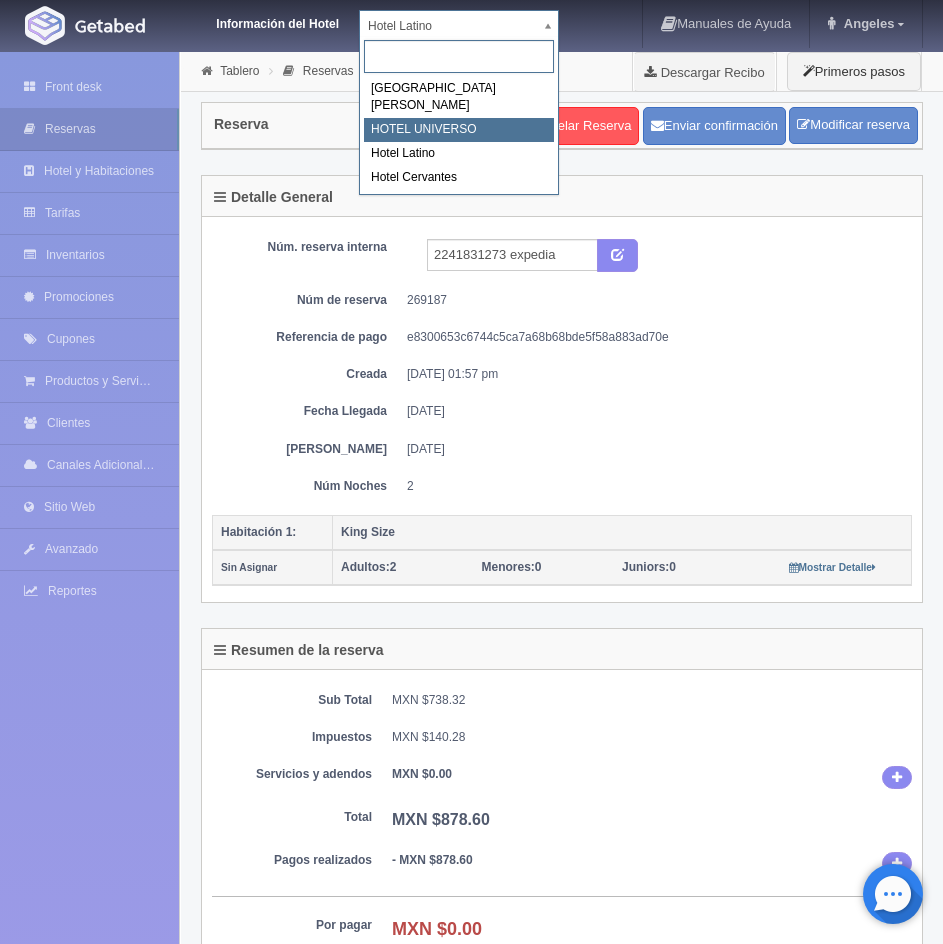 drag, startPoint x: 444, startPoint y: 132, endPoint x: 926, endPoint y: 320, distance: 517.3664 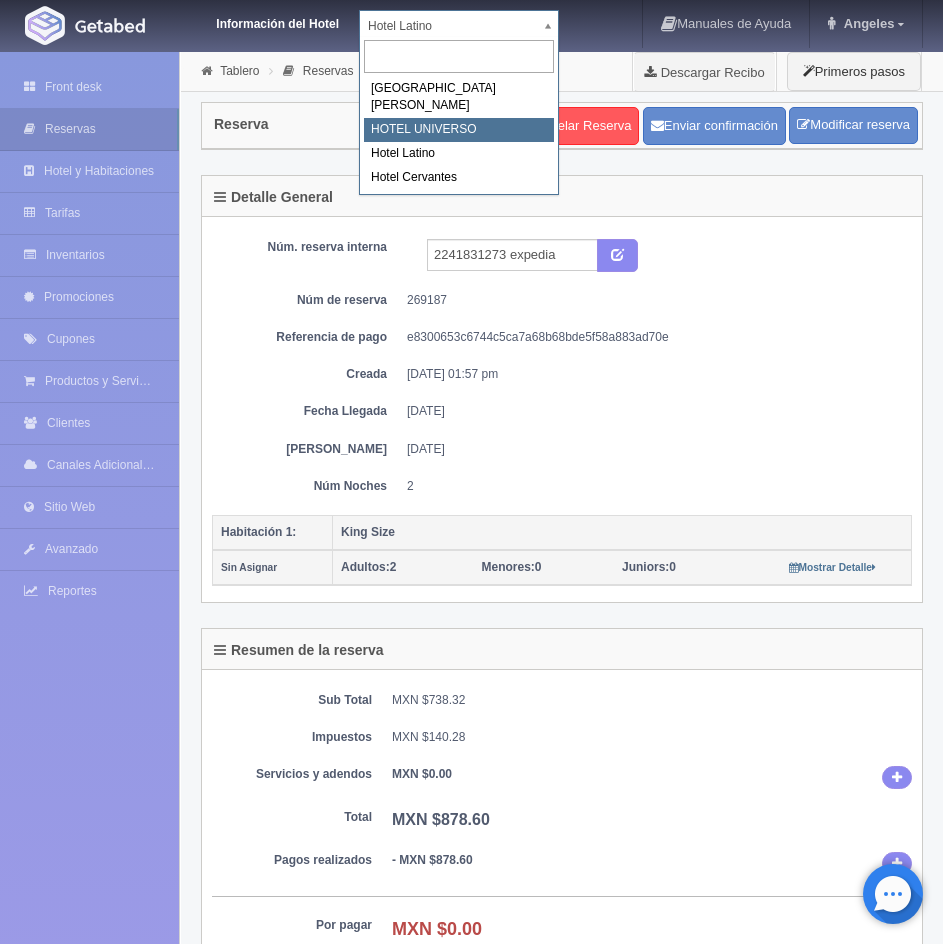 select on "358" 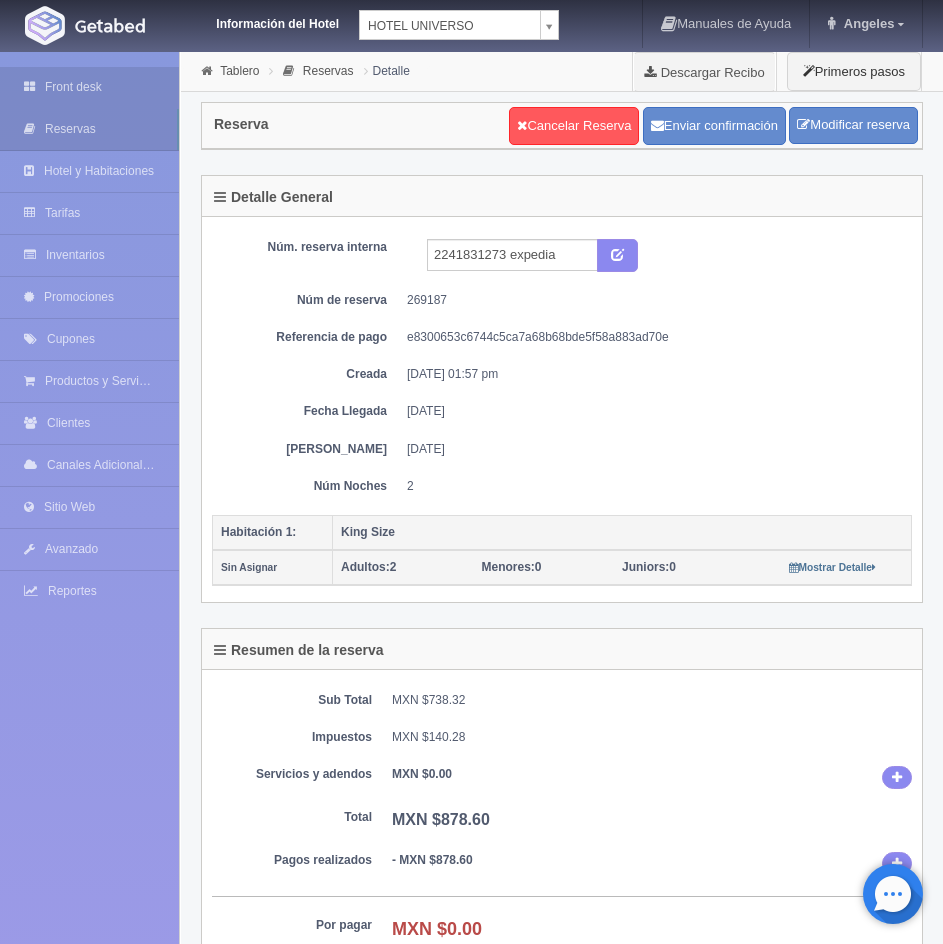 click on "Front desk" at bounding box center (89, 87) 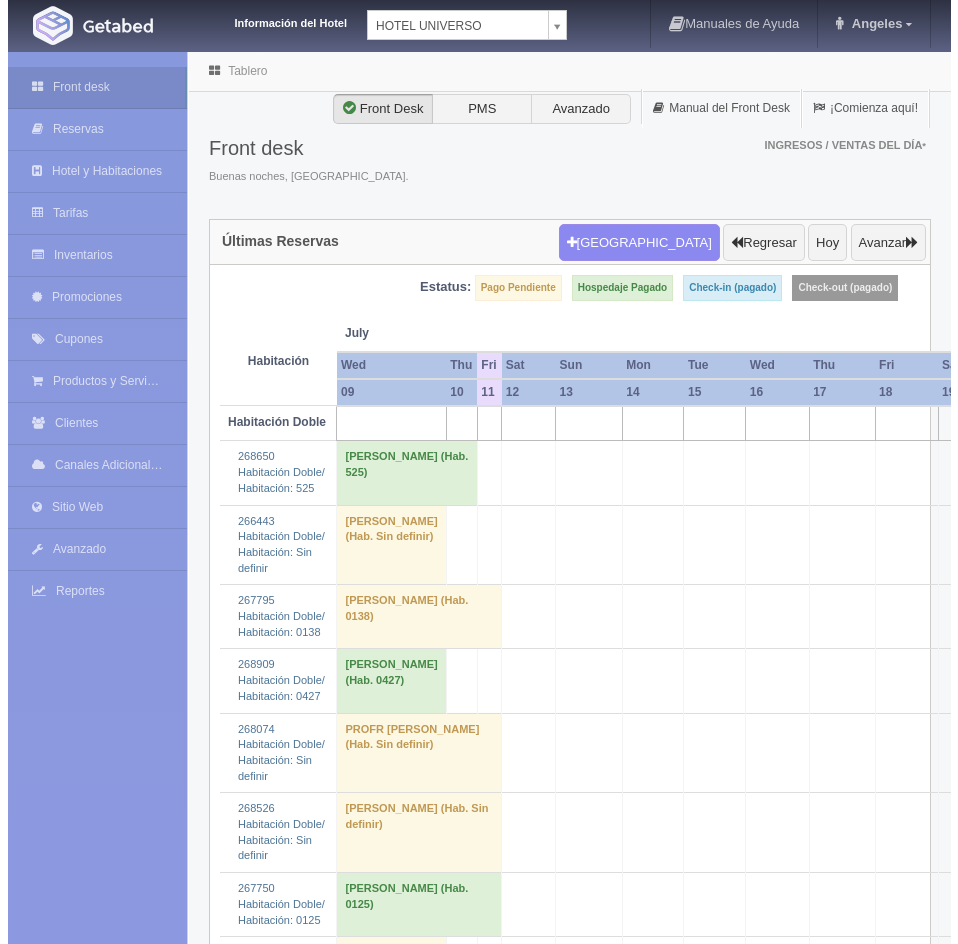 scroll, scrollTop: 0, scrollLeft: 0, axis: both 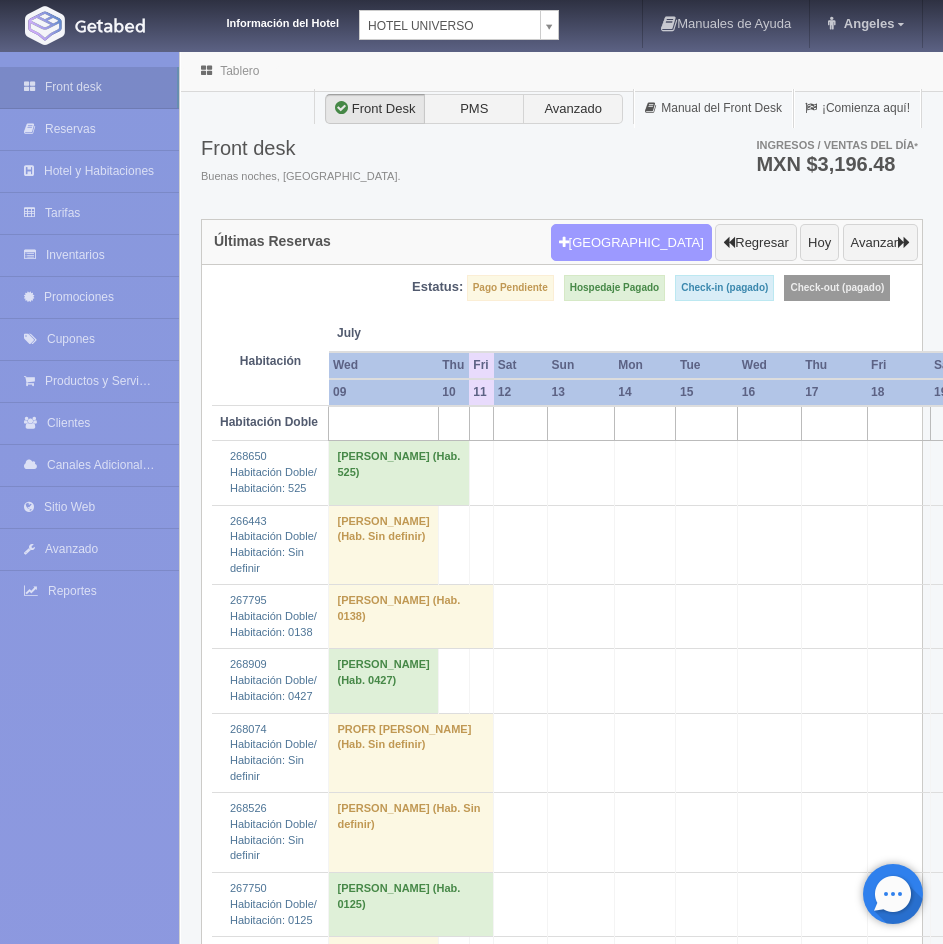 click on "[GEOGRAPHIC_DATA]" at bounding box center [631, 243] 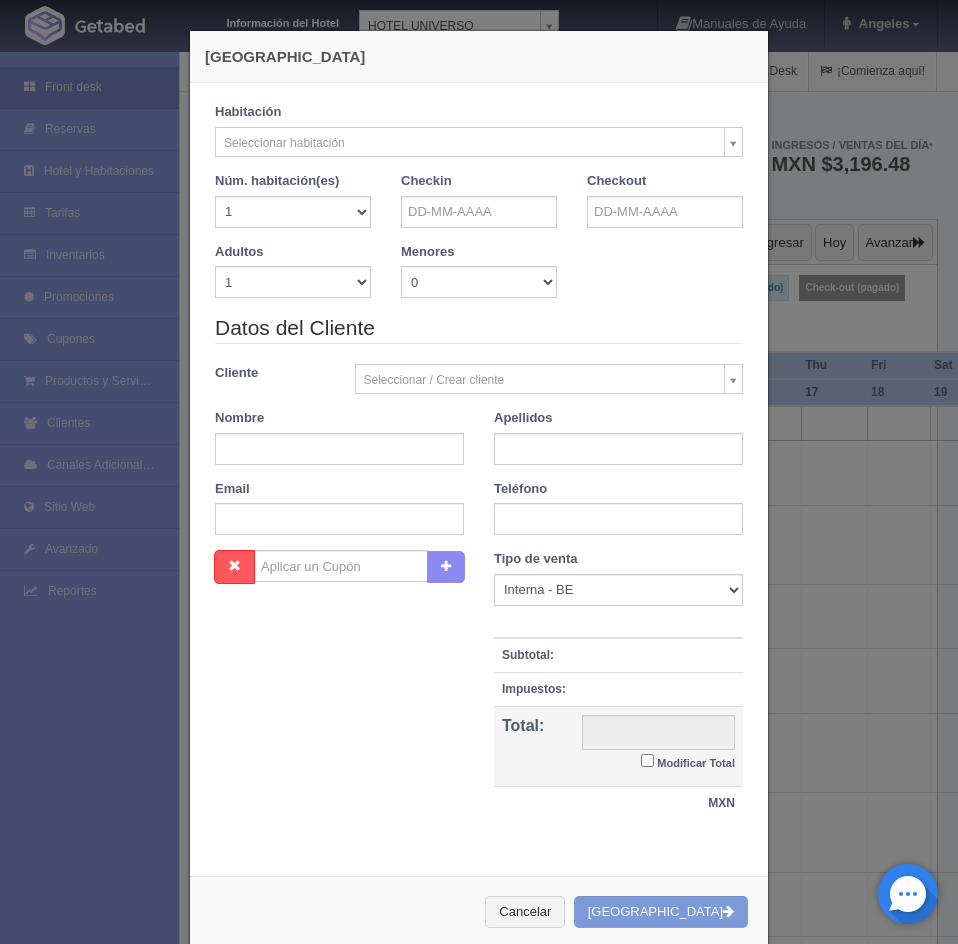 checkbox on "false" 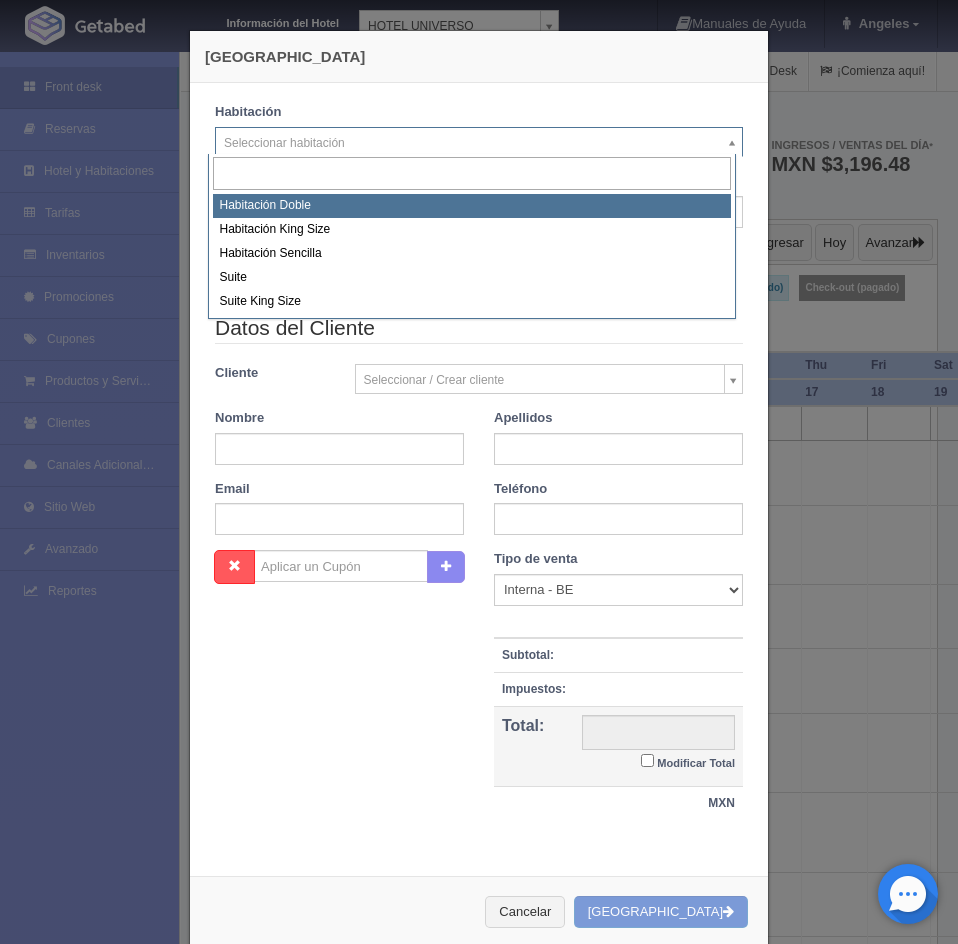 click on "Información del Hotel
HOTEL UNIVERSO
HOTEL SAN FRANCISCO PLAZA
HOTEL UNIVERSO
Hotel Latino
Hotel Cervantes
Manuales de Ayuda
Actualizaciones recientes
Angeles
Mi Perfil
Salir / Log Out
Procesando...
Front desk
Reservas
Hotel y Habitaciones
Tarifas
Inventarios
Promociones
Cupones
Productos y Servicios" at bounding box center [479, 5207] 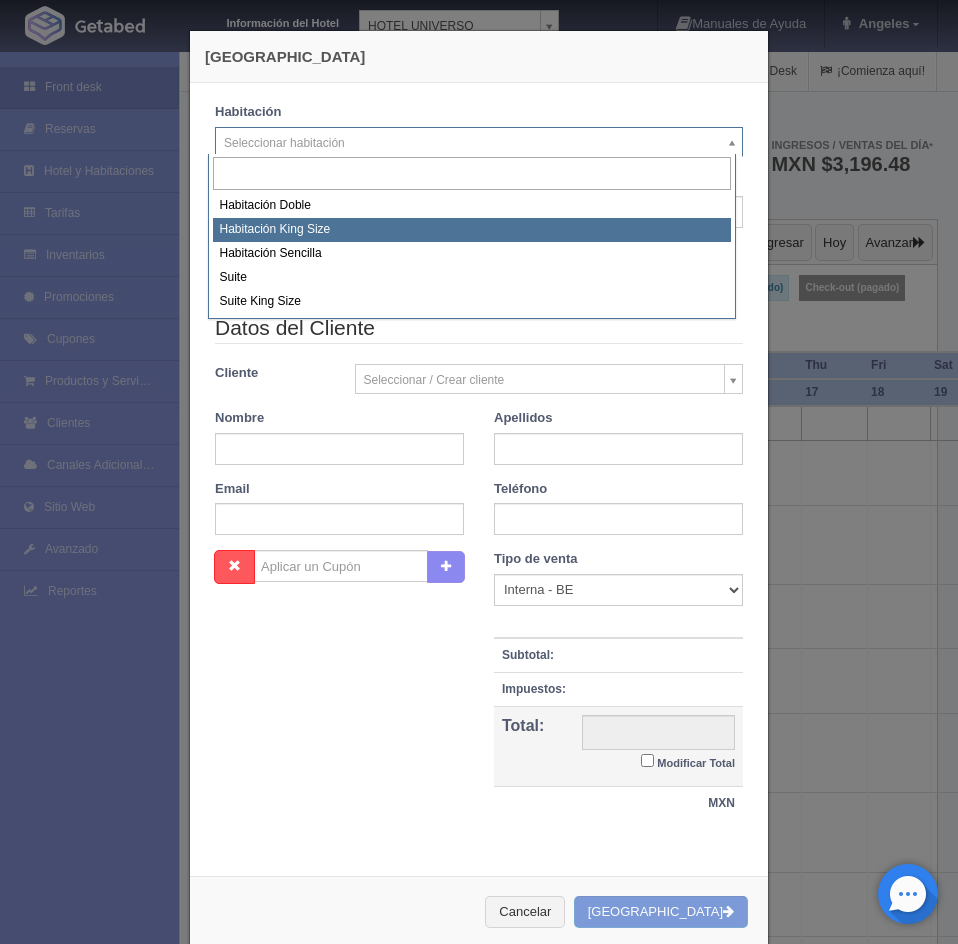 select on "582" 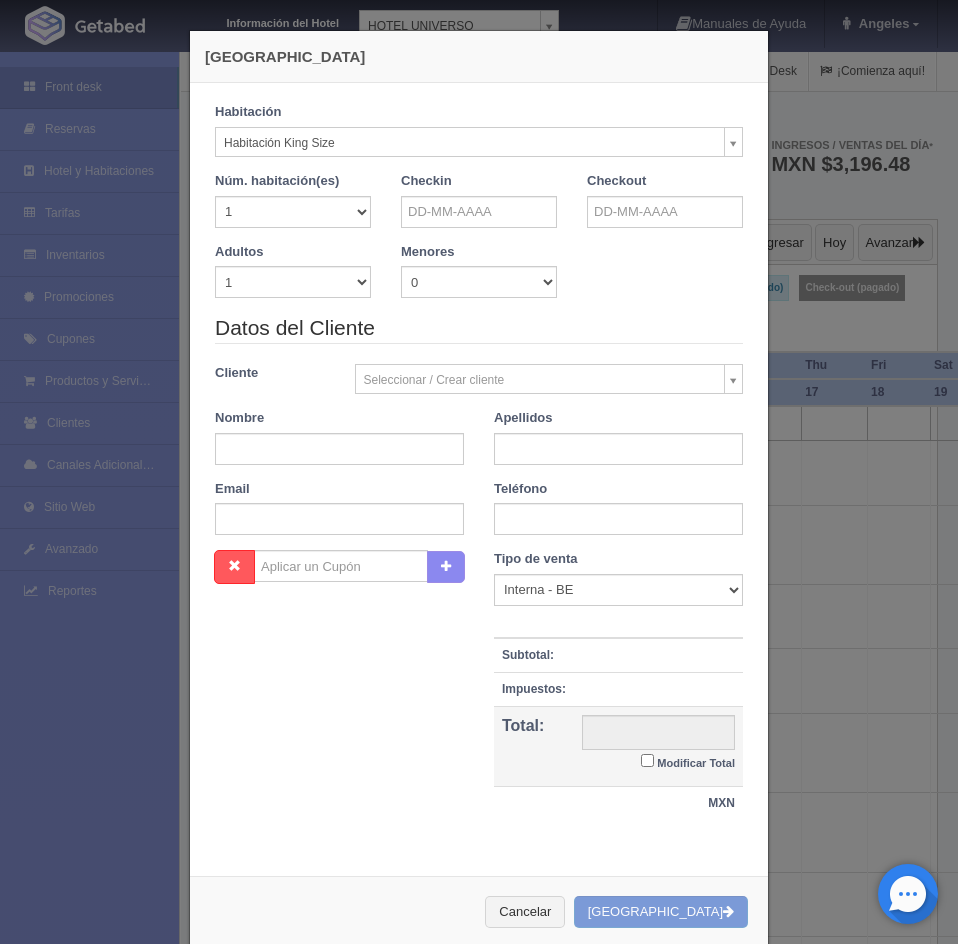 checkbox on "false" 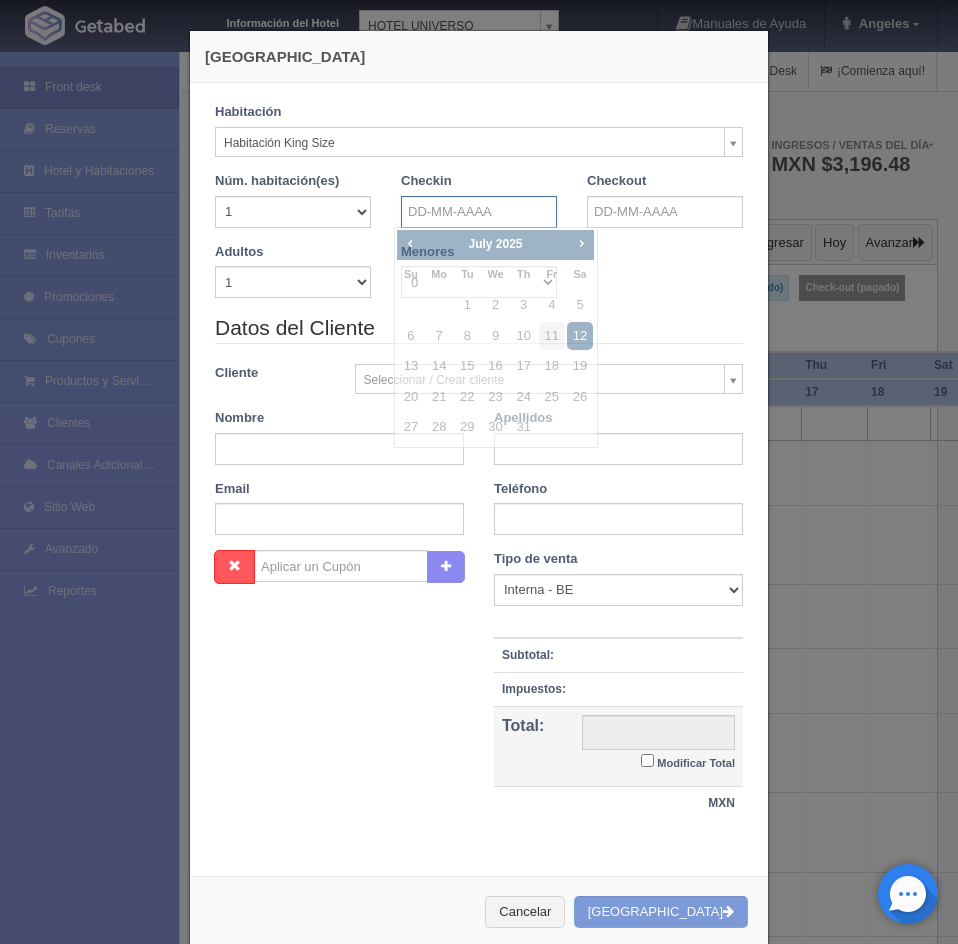 click at bounding box center [479, 212] 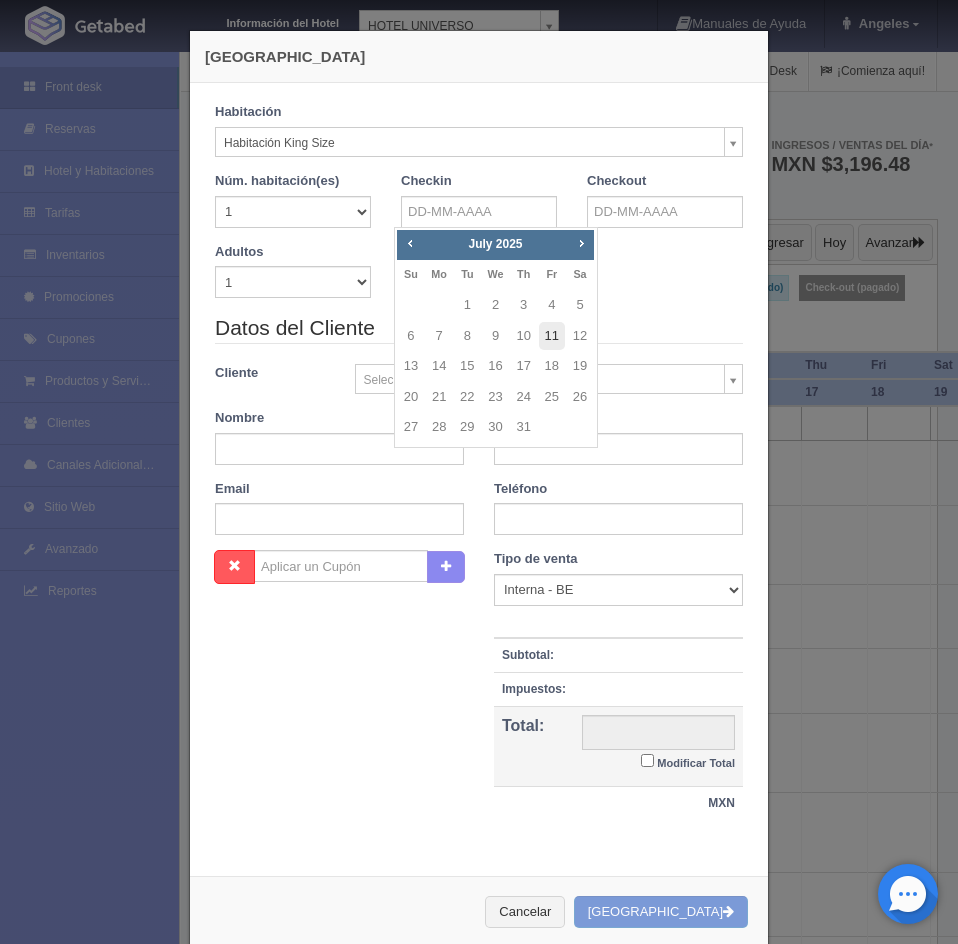 click on "11" at bounding box center (552, 336) 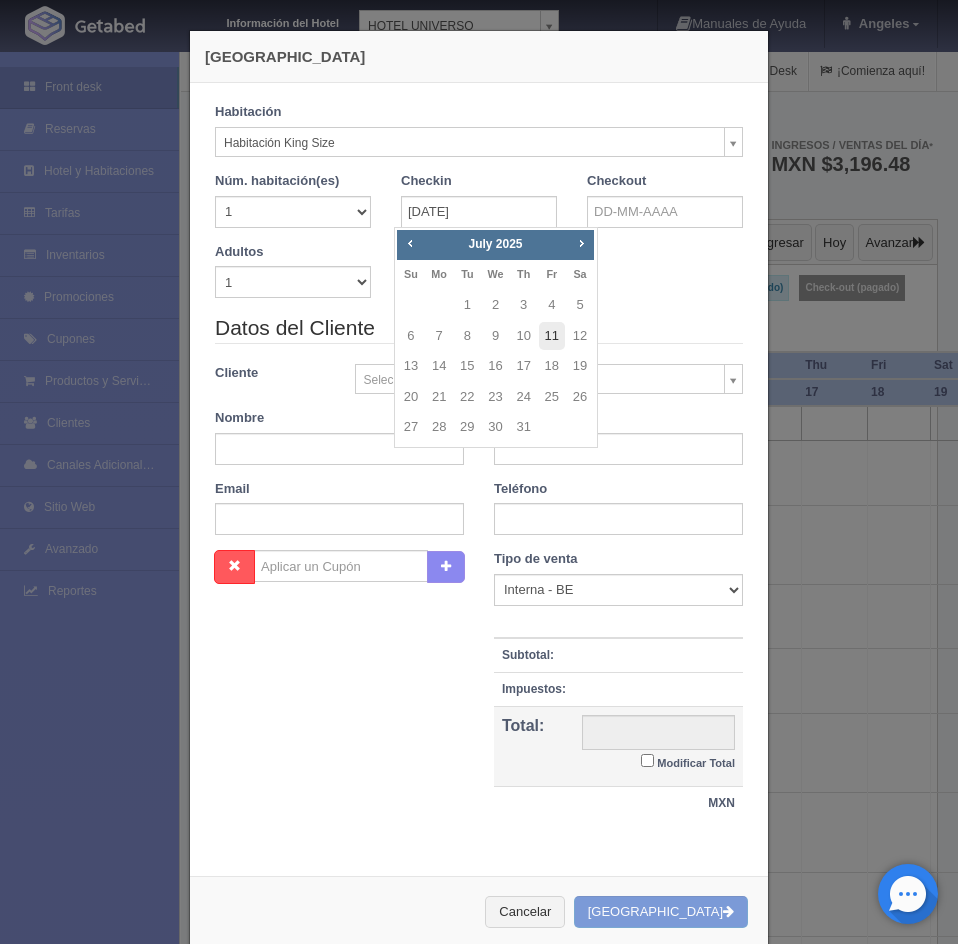 checkbox on "false" 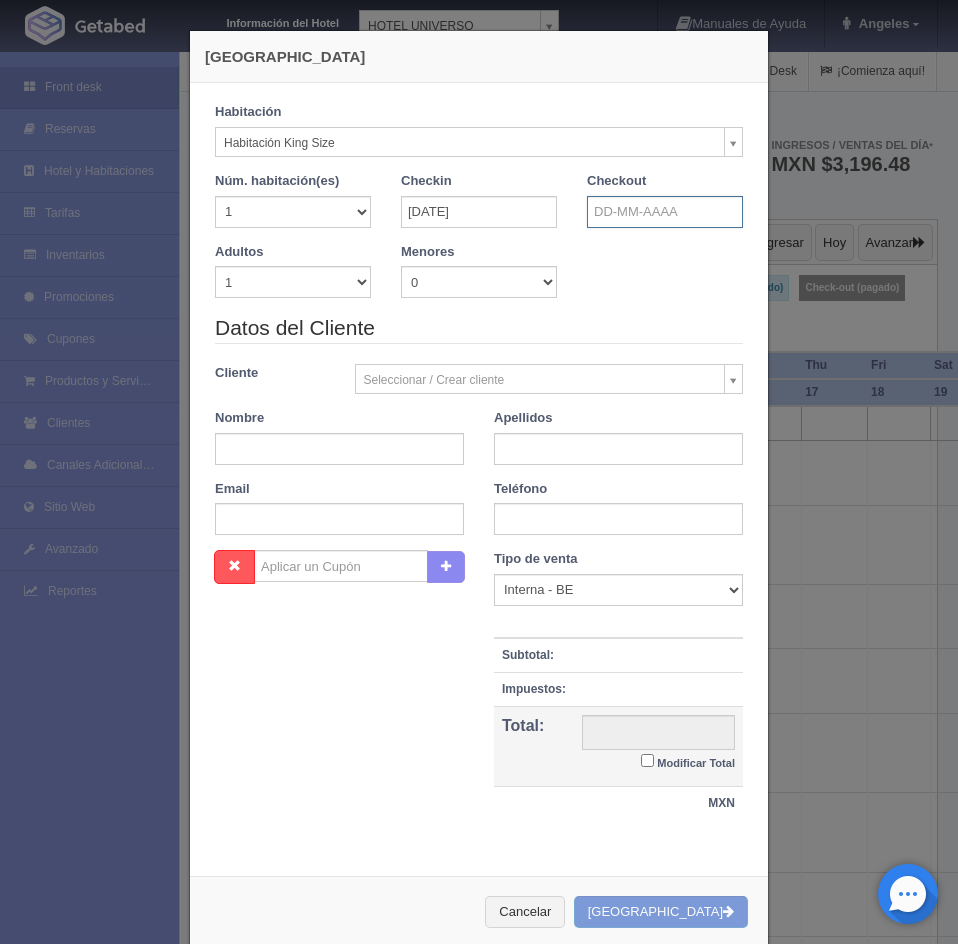 click at bounding box center [665, 212] 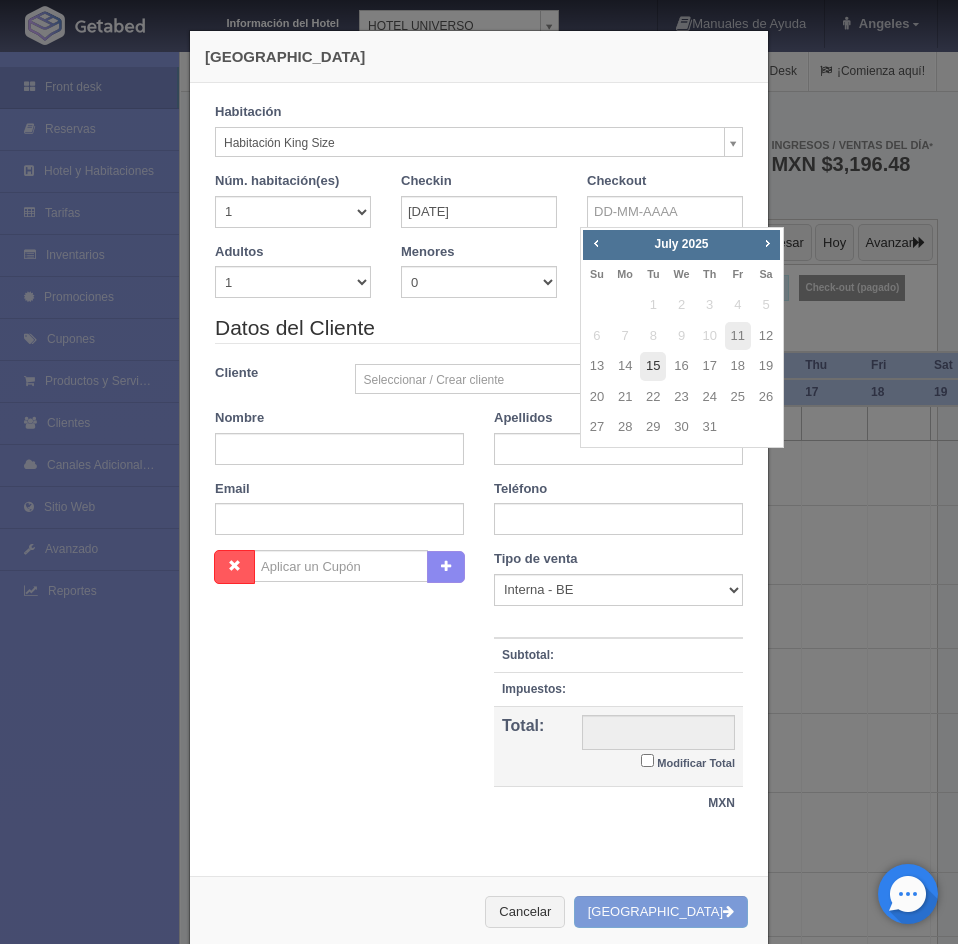 click on "15" at bounding box center [653, 366] 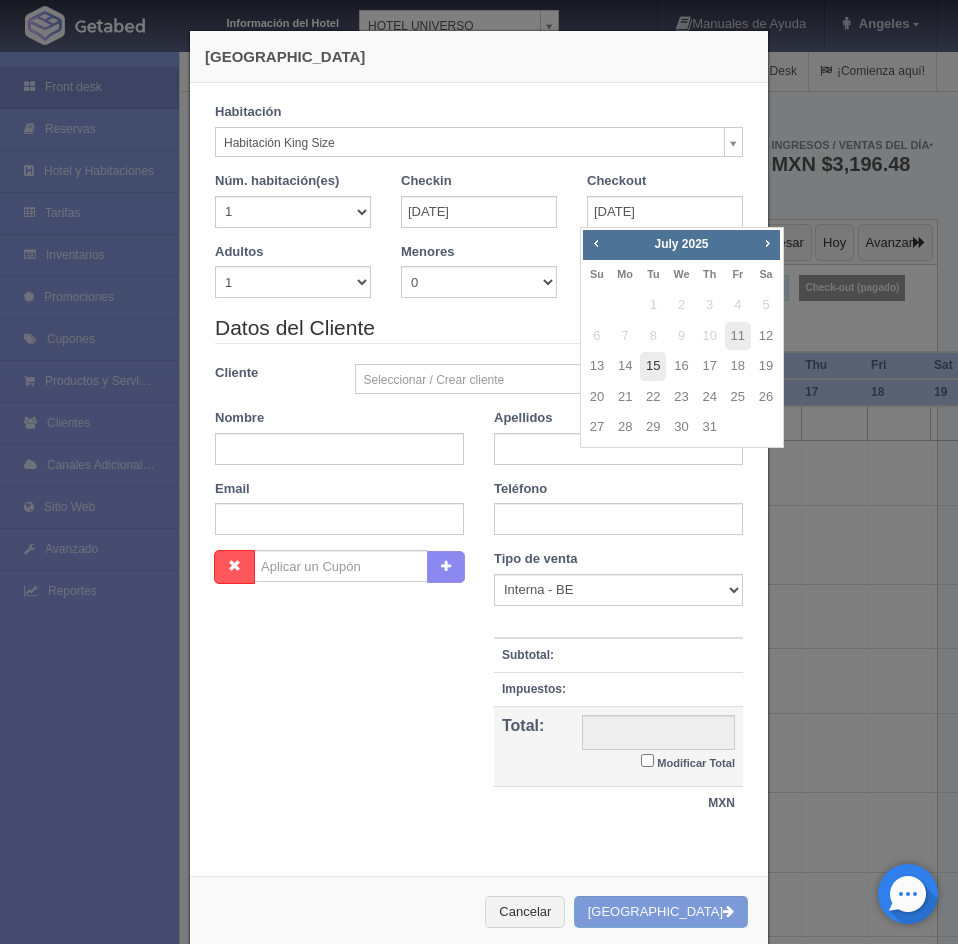checkbox on "false" 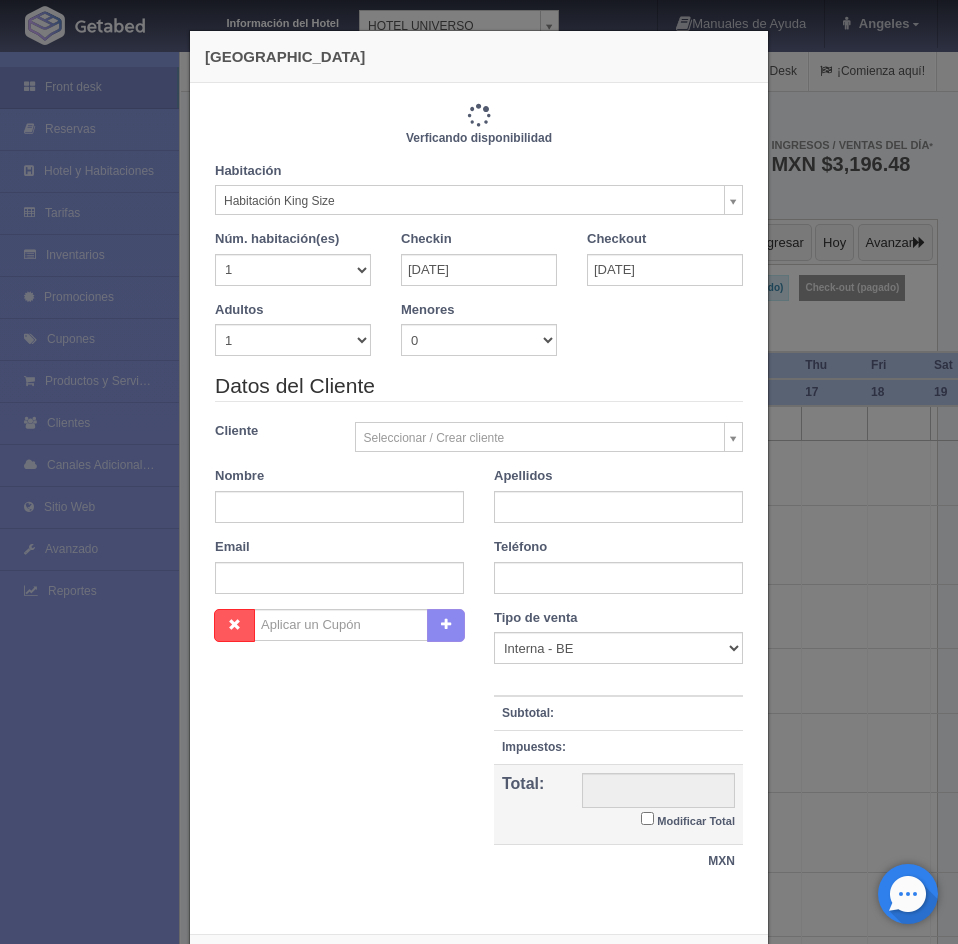 type on "4000.00" 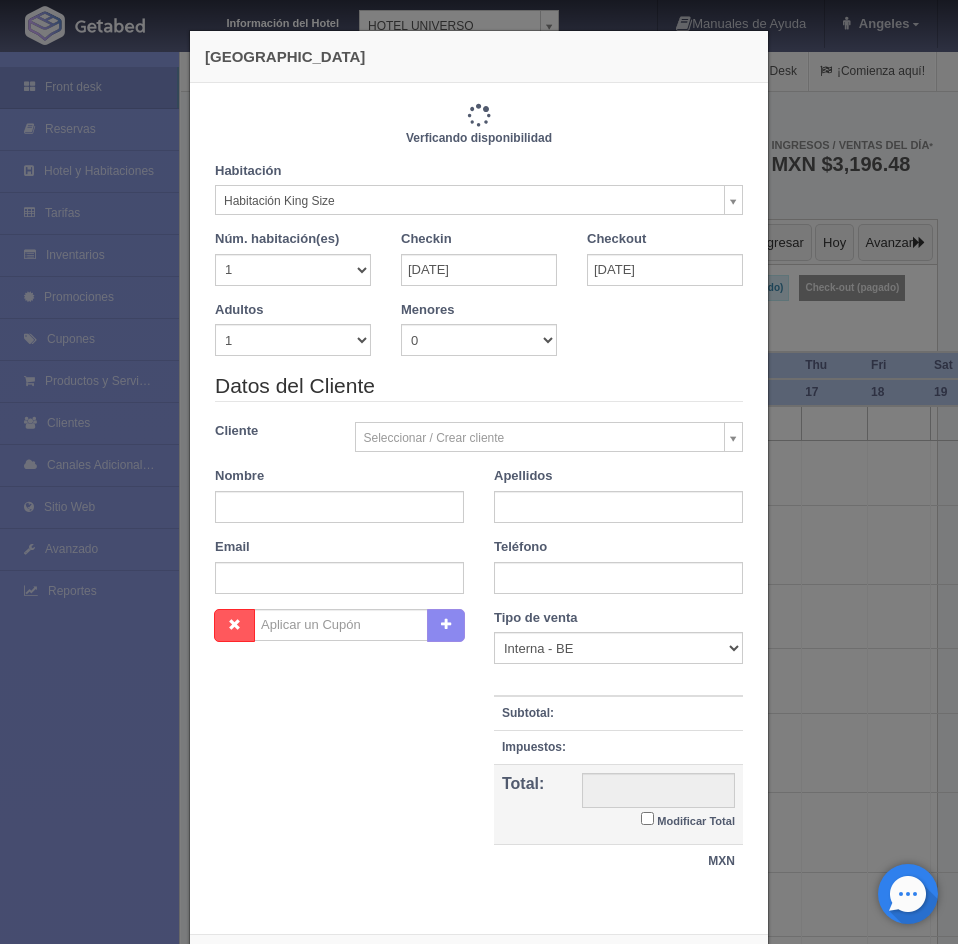 checkbox on "false" 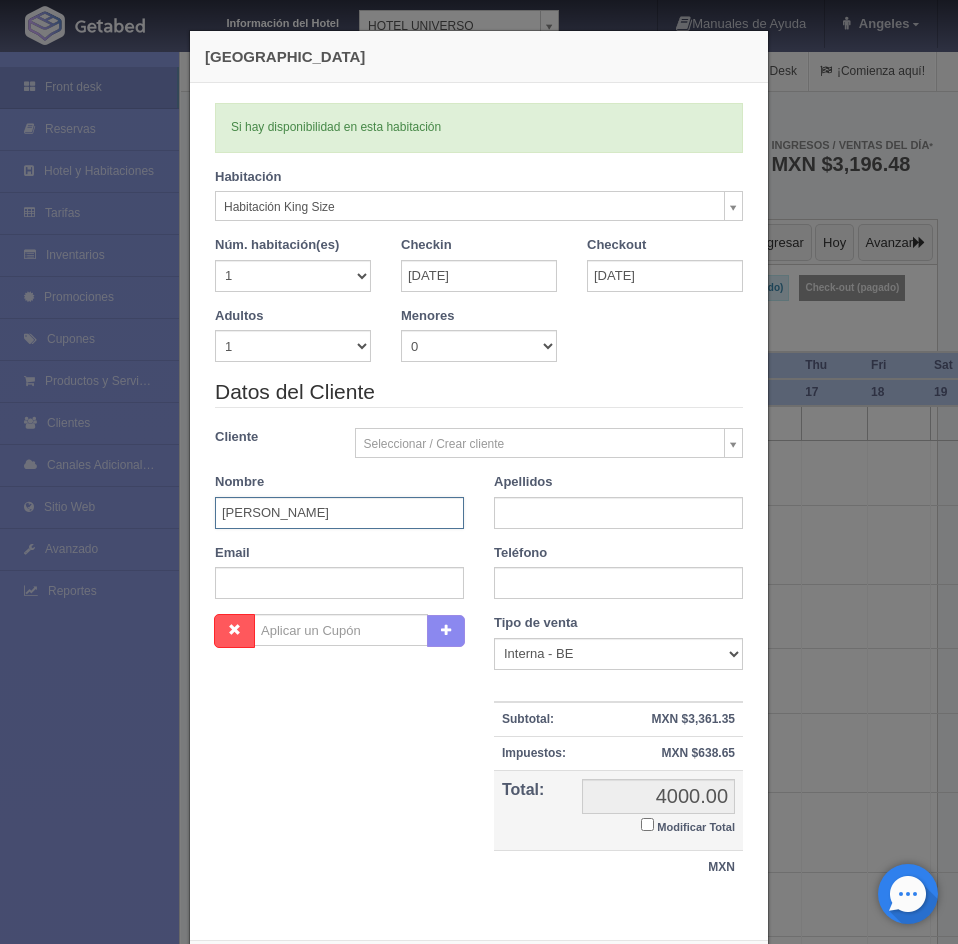 type on "Mario Cesar" 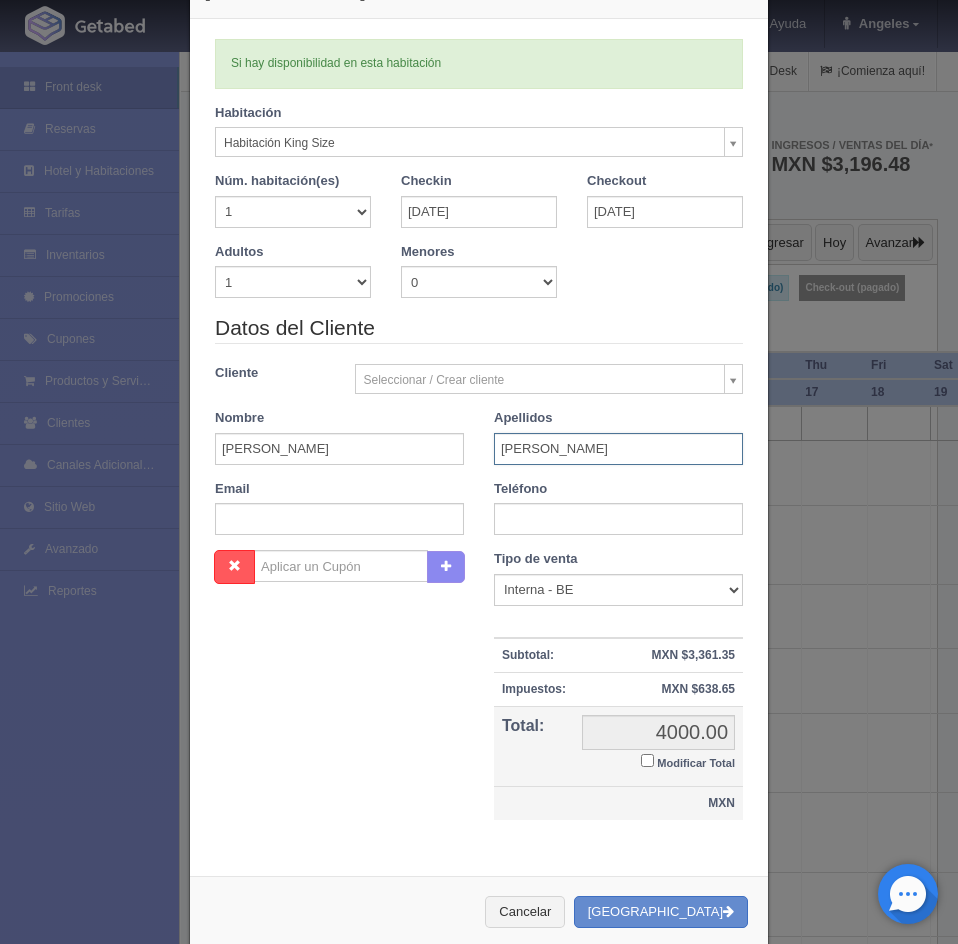 scroll, scrollTop: 99, scrollLeft: 0, axis: vertical 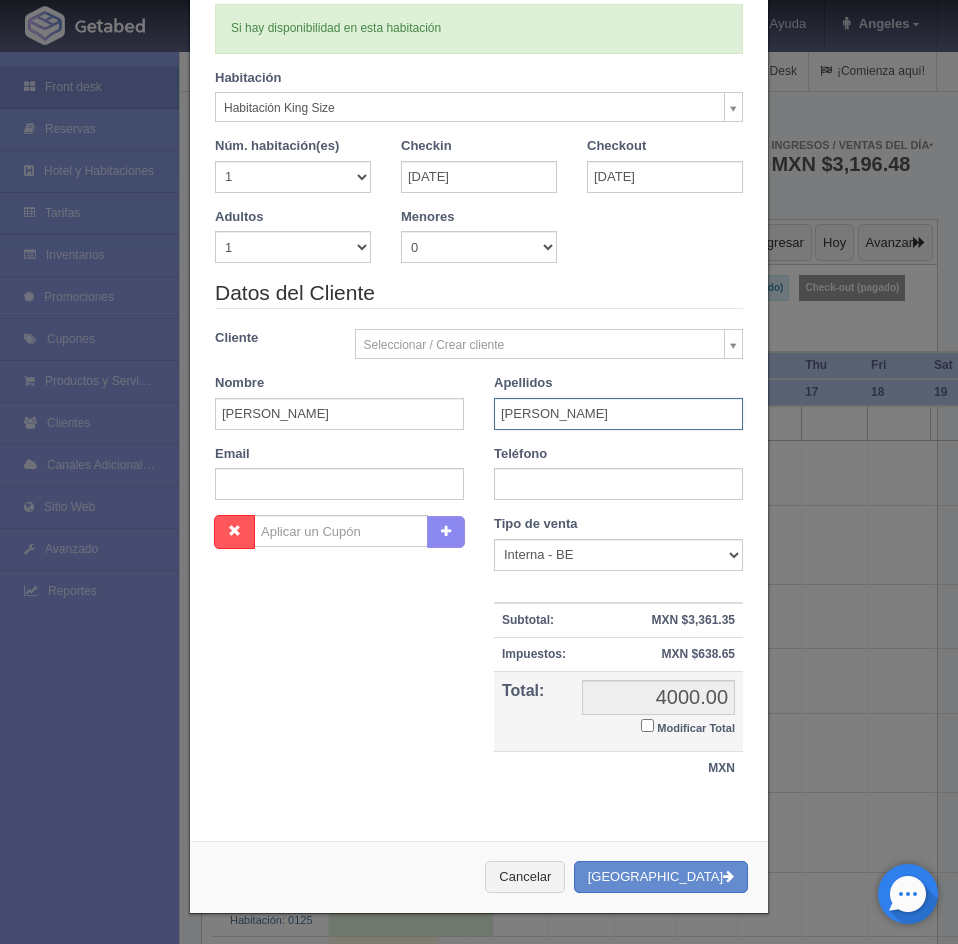 type on "Castro Flores" 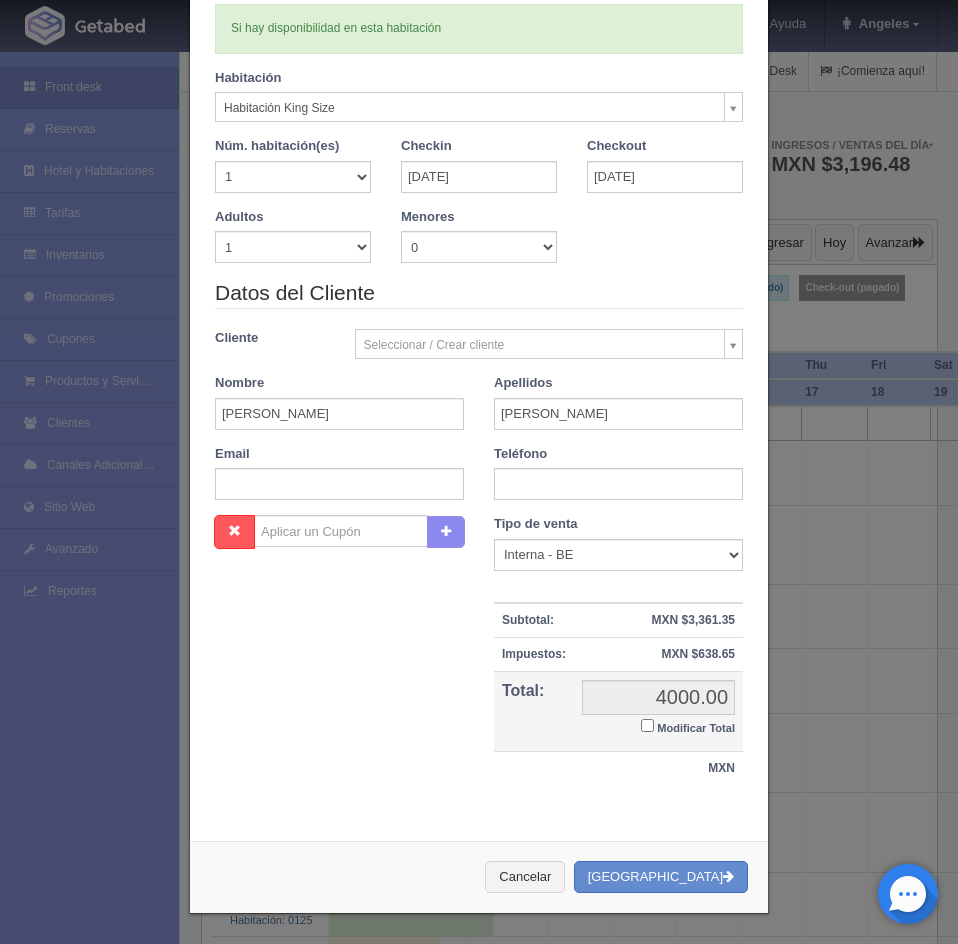 click on "Modificar Total" at bounding box center [647, 725] 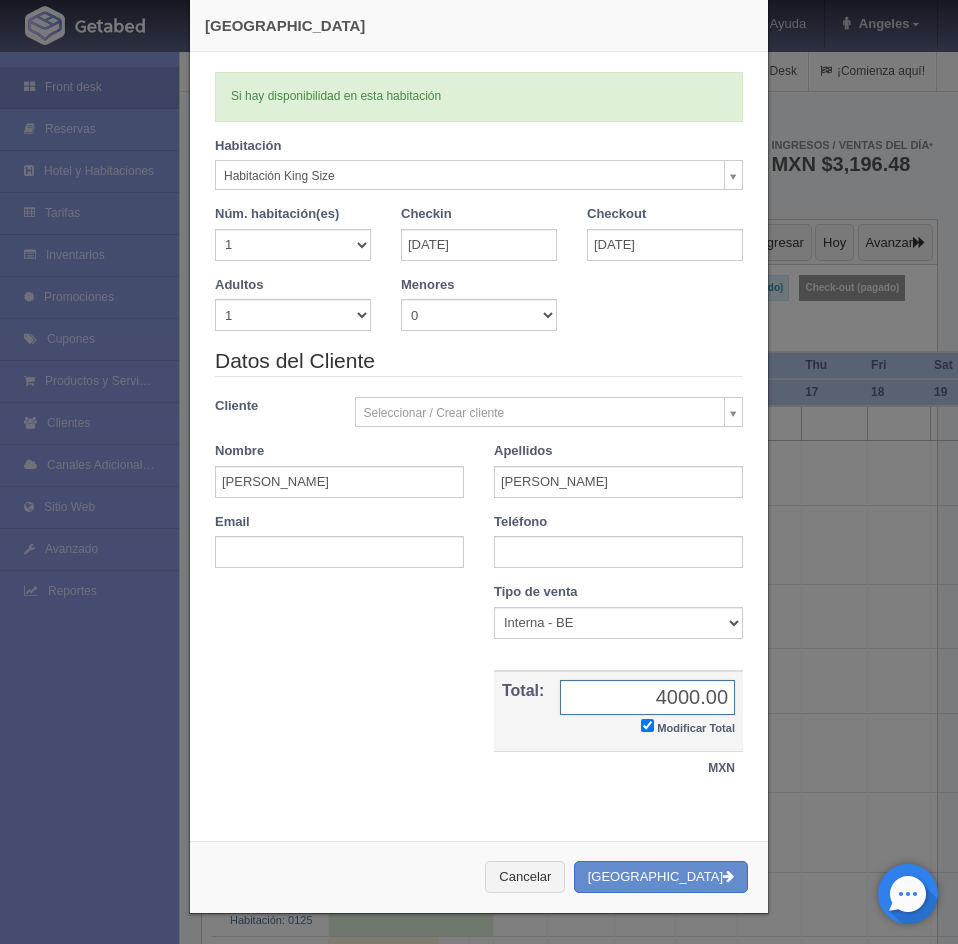 checkbox on "true" 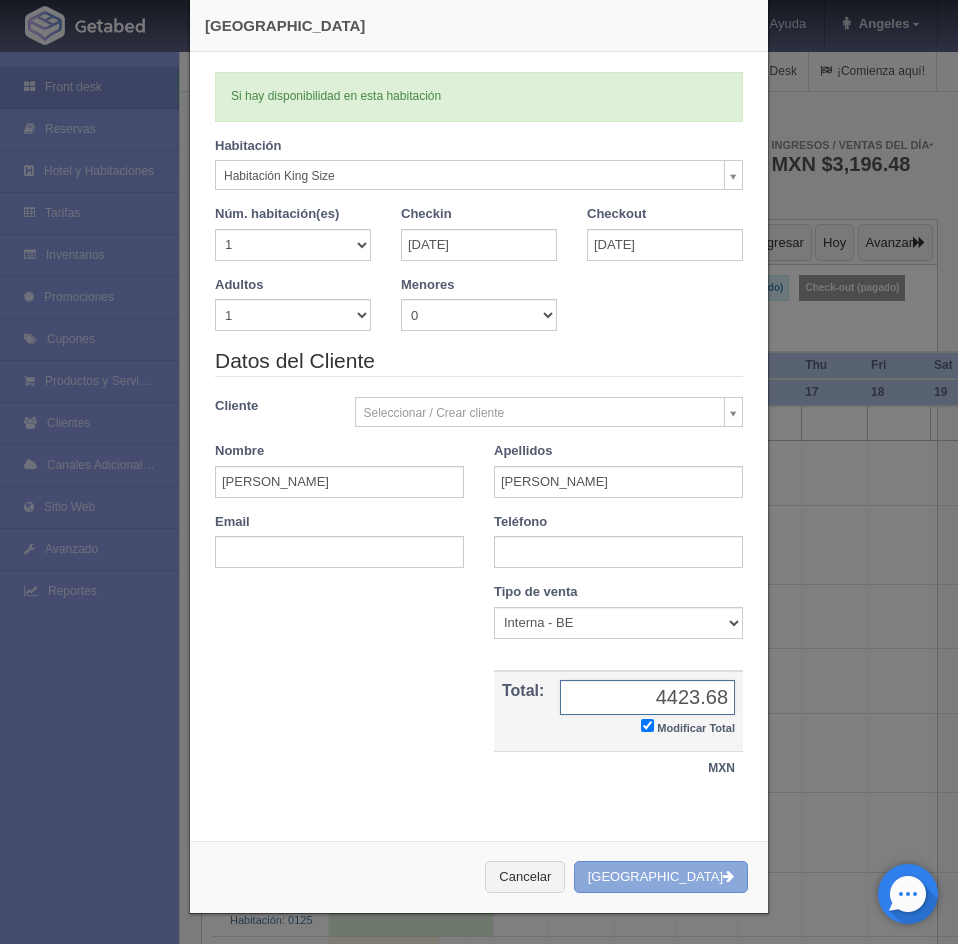 type on "4423.68" 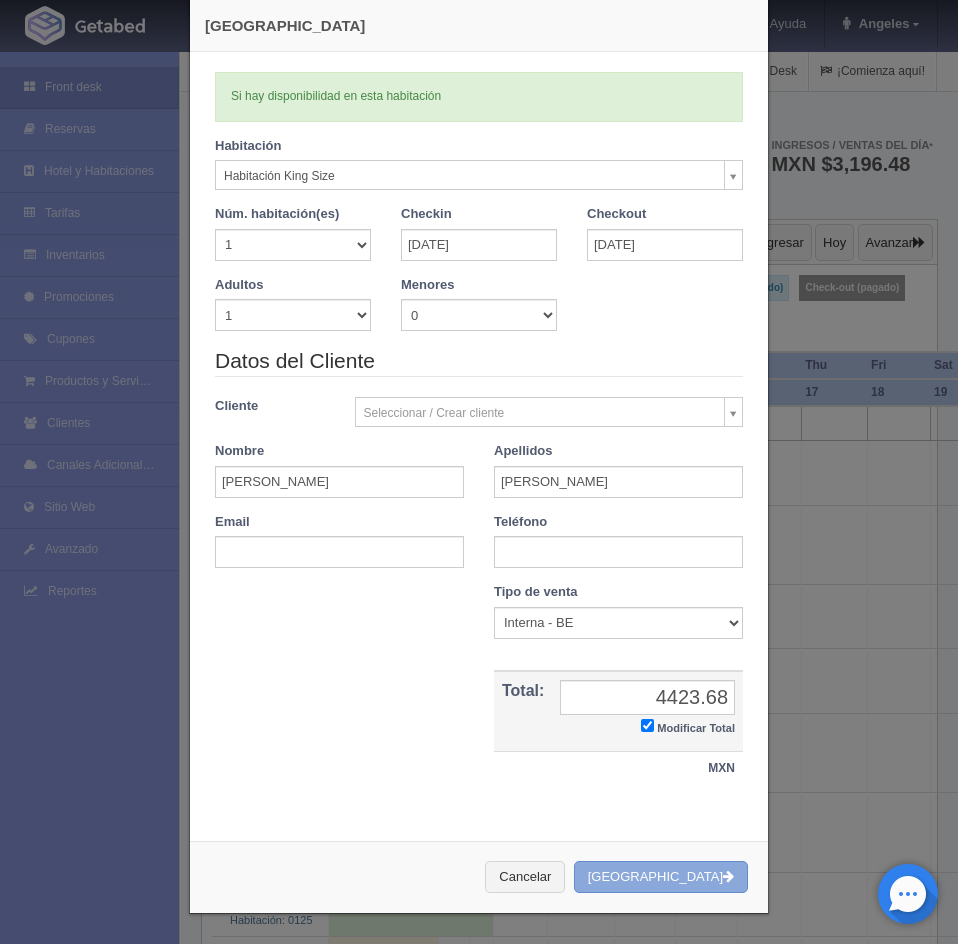 click on "Crear Reserva" at bounding box center (661, 877) 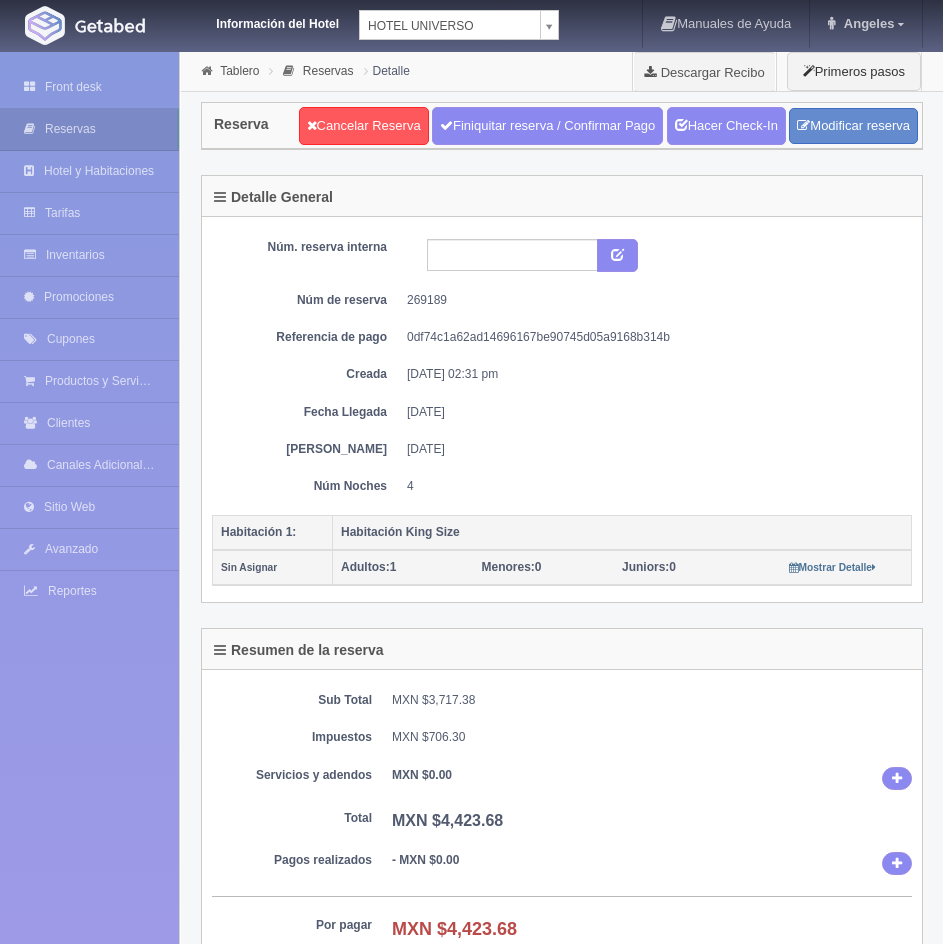 scroll, scrollTop: 0, scrollLeft: 0, axis: both 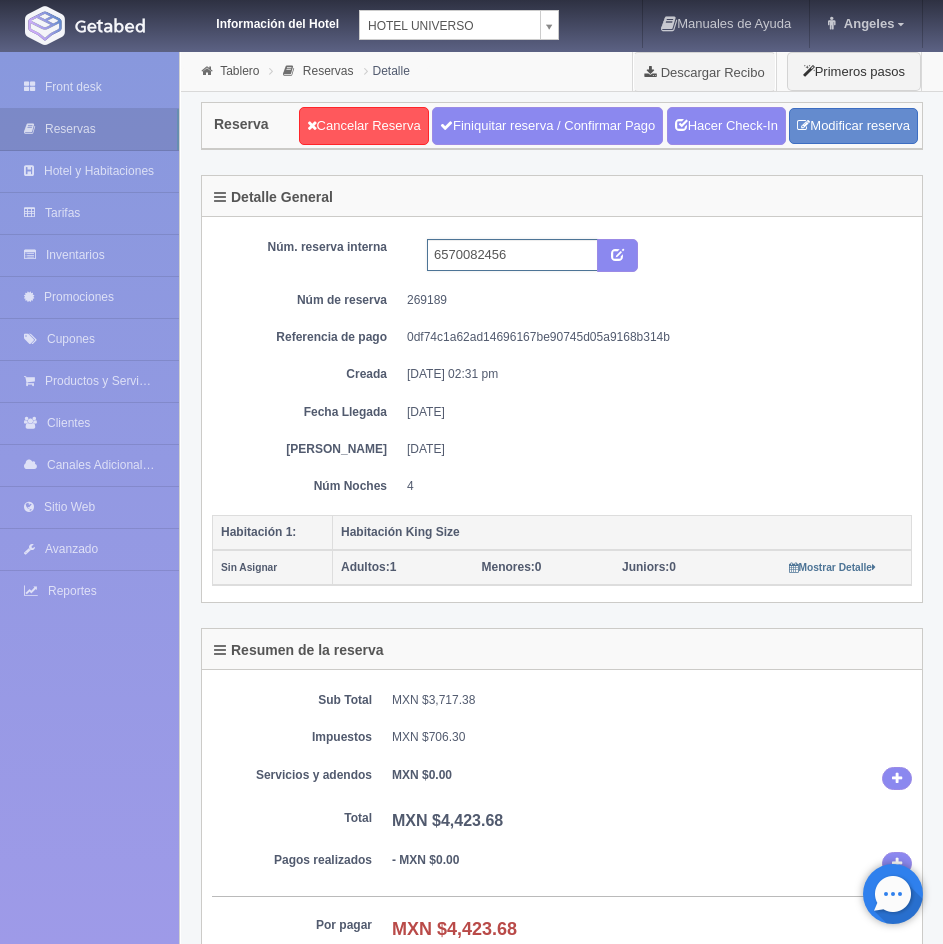 click on "6570082456" at bounding box center (512, 255) 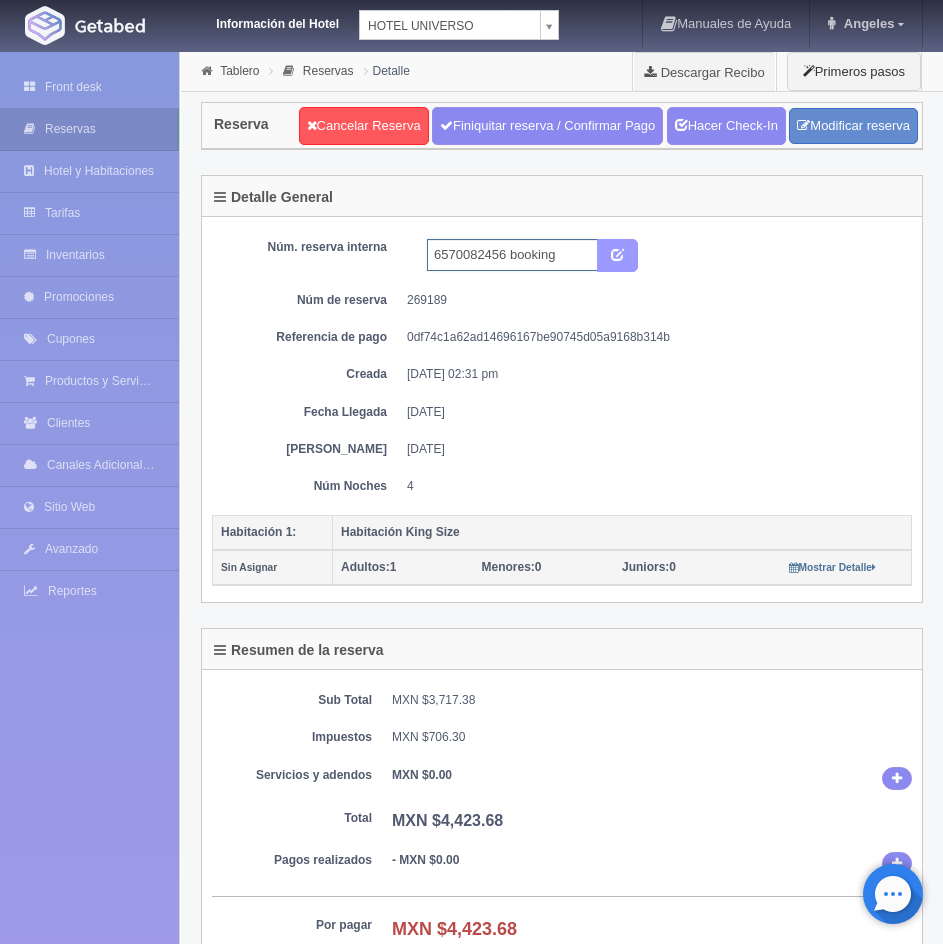 type on "6570082456 booking" 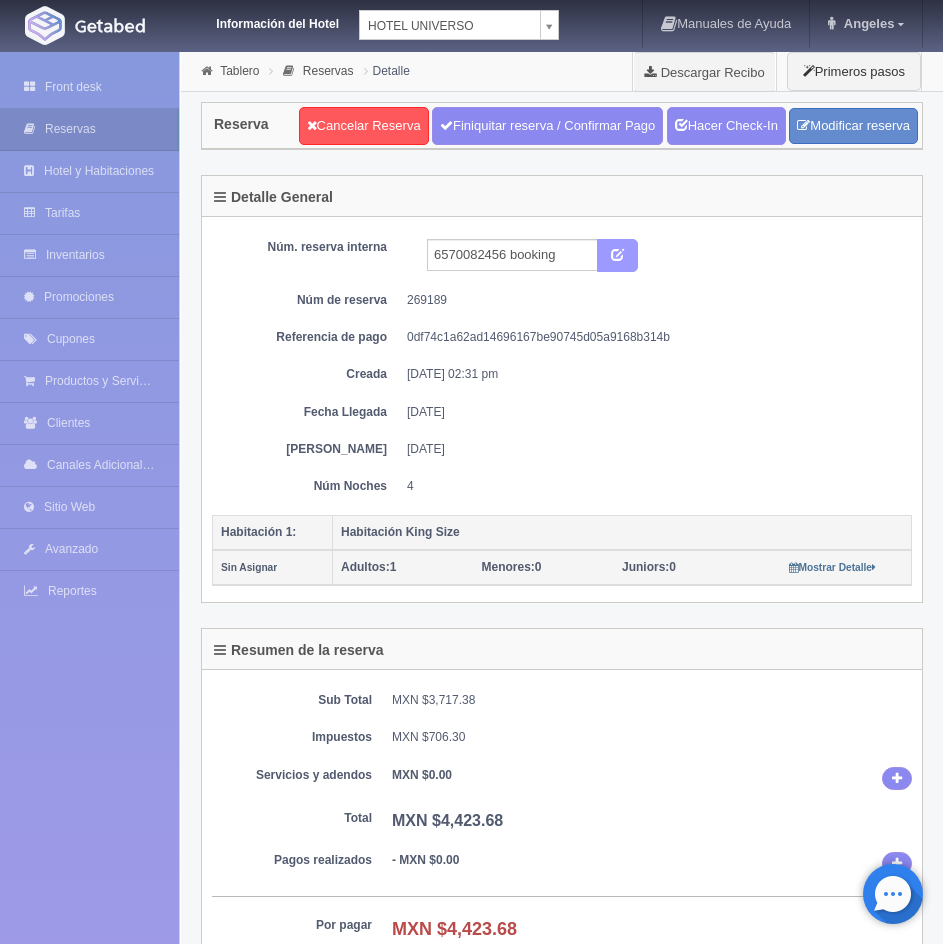 click at bounding box center (617, 253) 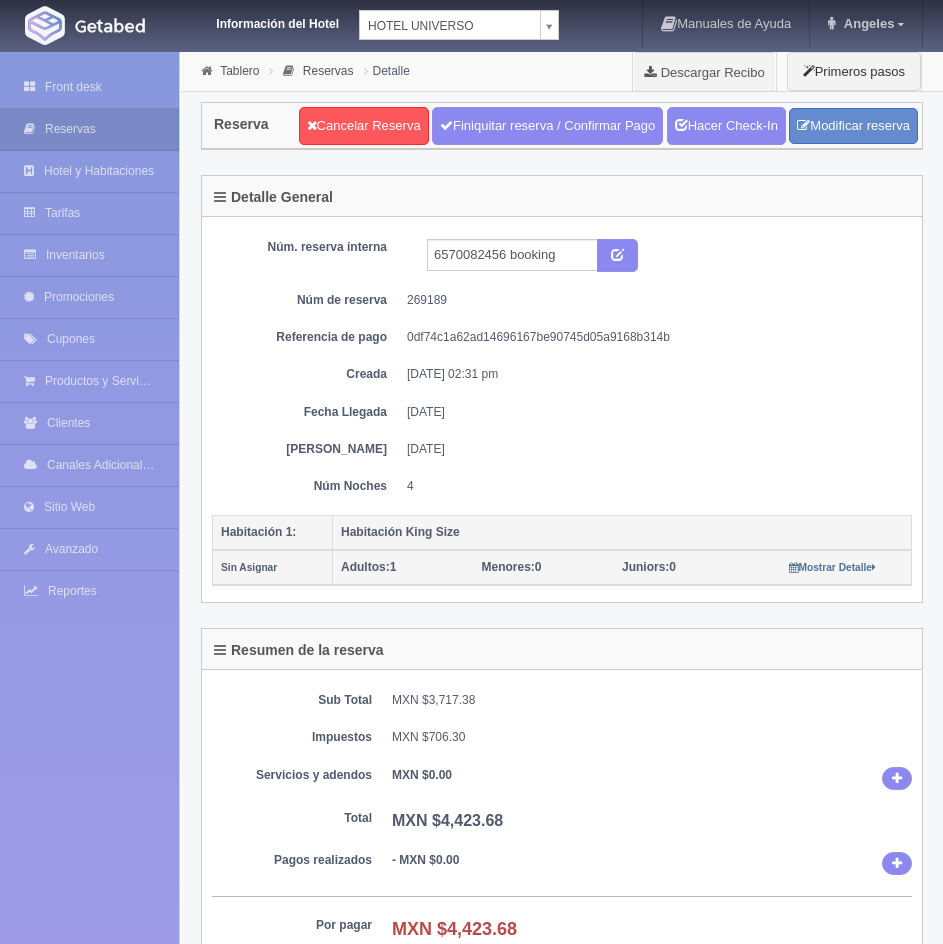 scroll, scrollTop: 0, scrollLeft: 0, axis: both 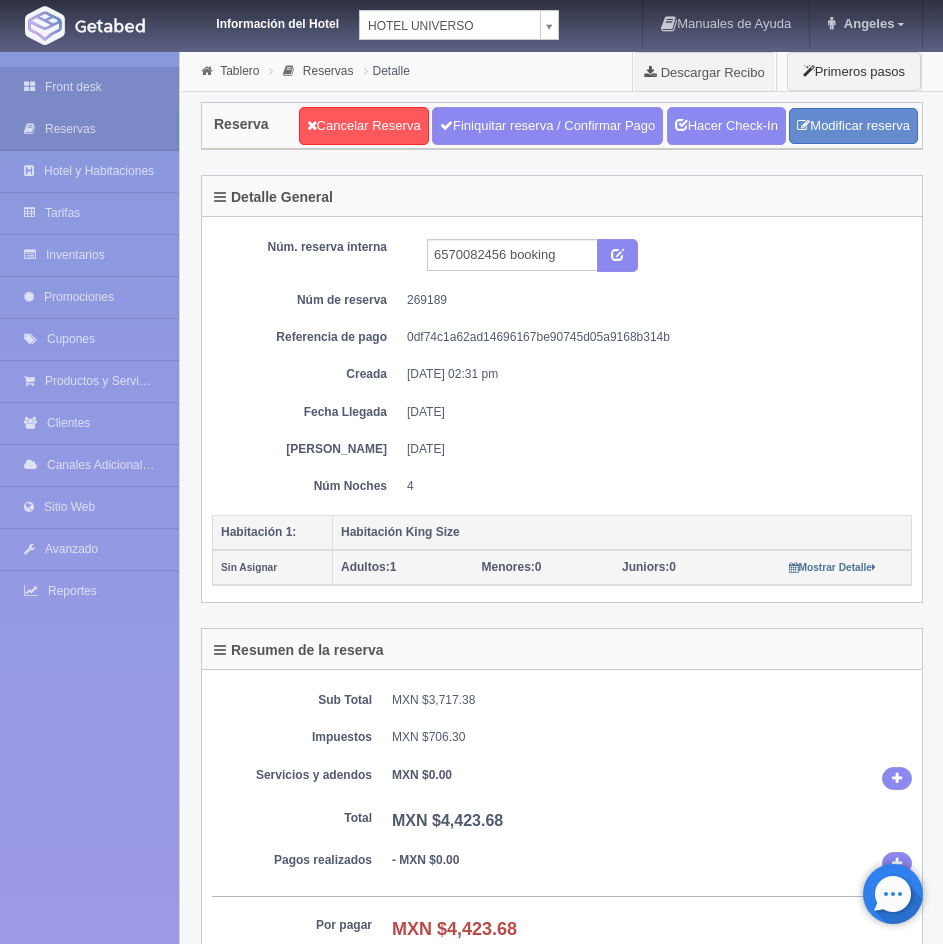 click on "Front desk" at bounding box center (89, 87) 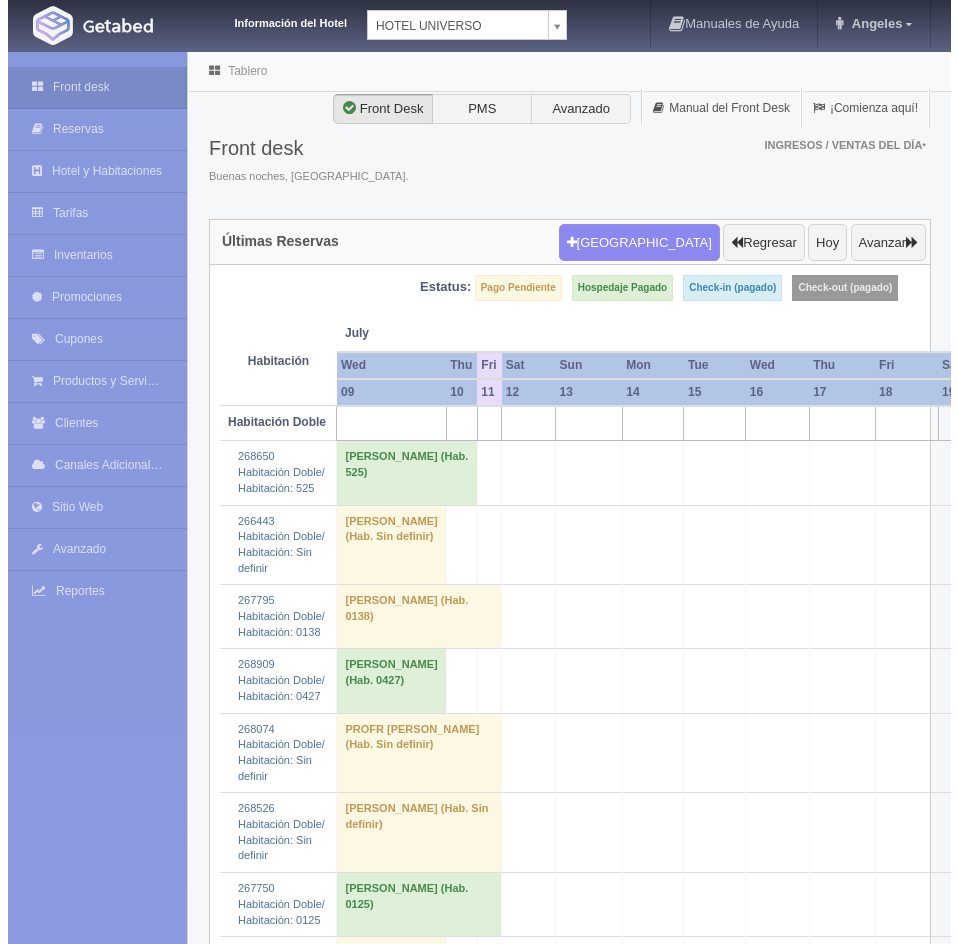 scroll, scrollTop: 0, scrollLeft: 0, axis: both 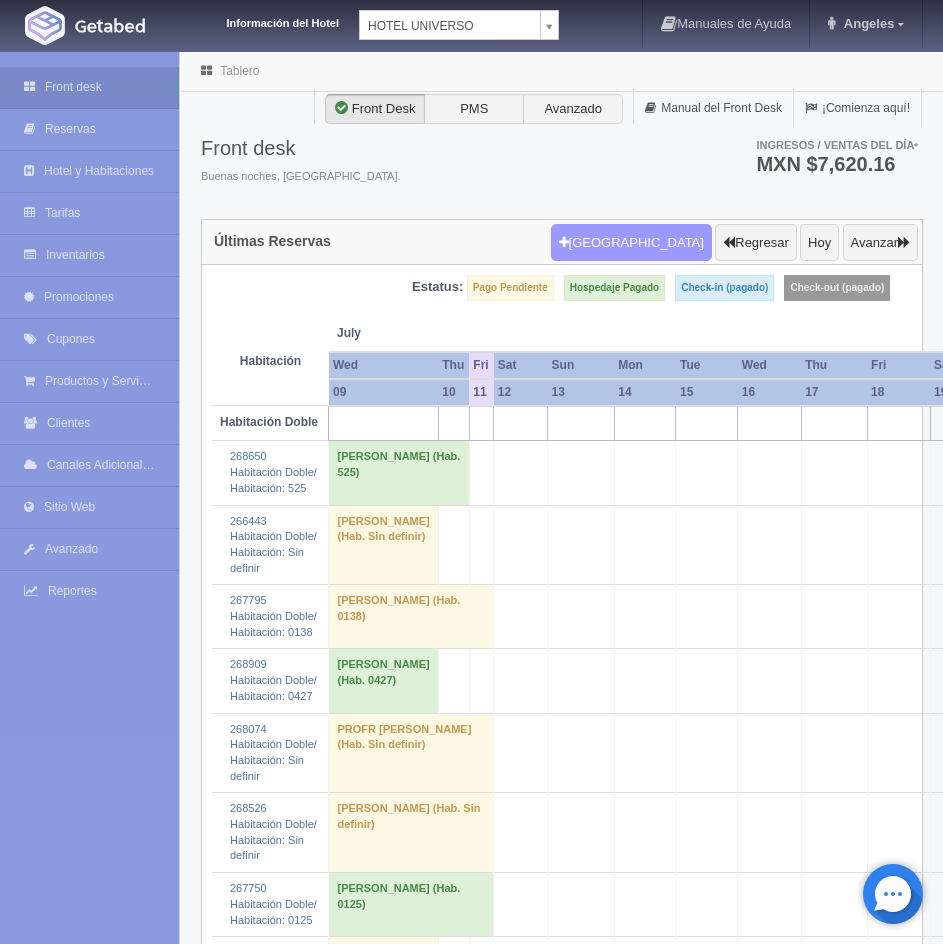 click on "Nueva Reserva" at bounding box center (631, 243) 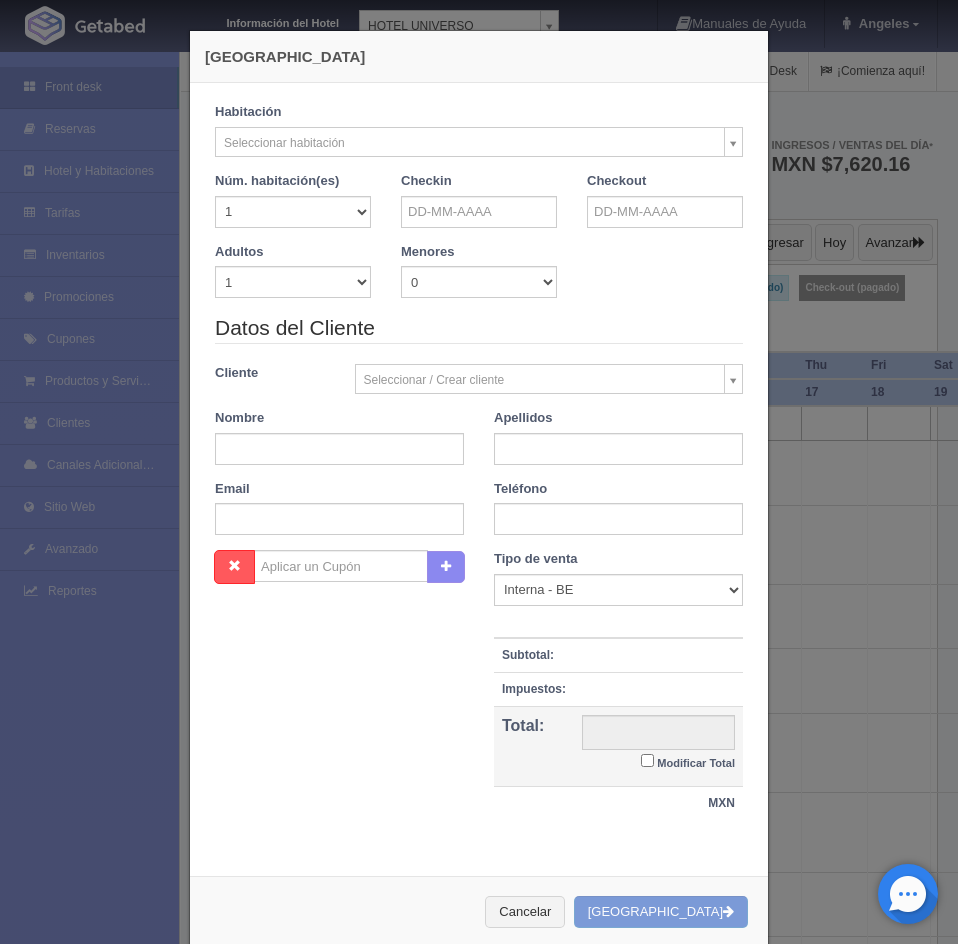 checkbox on "false" 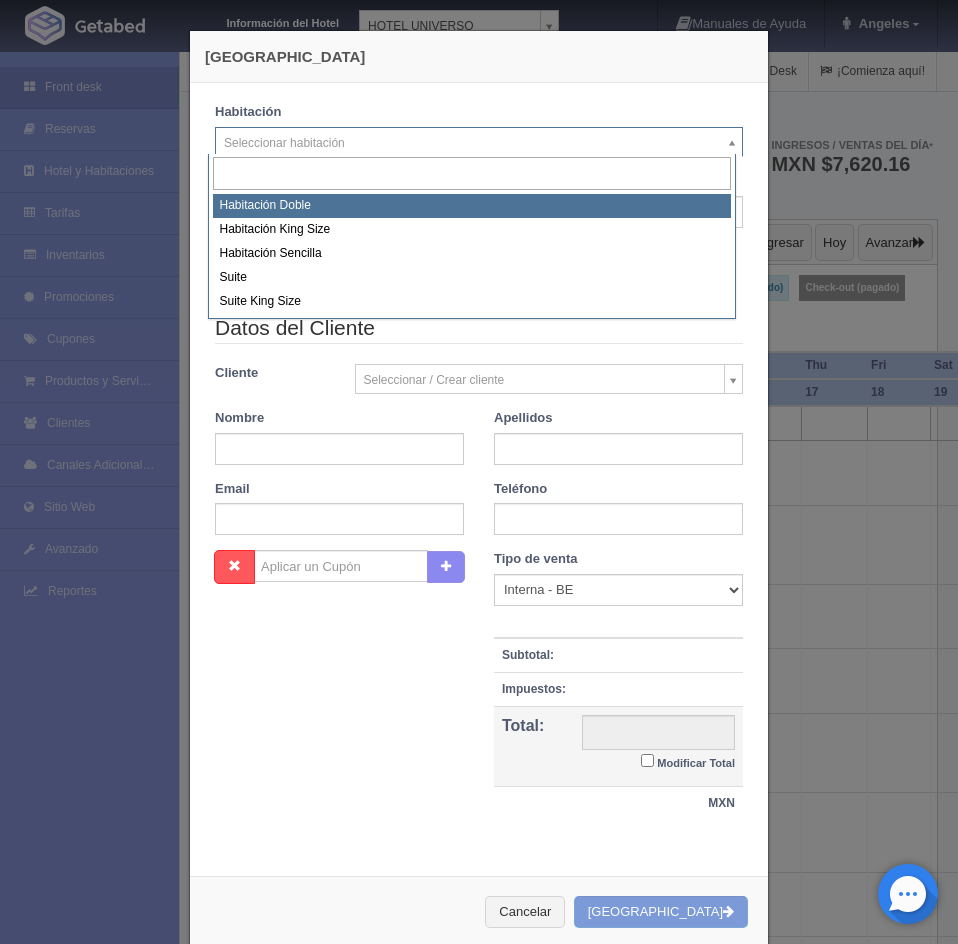select on "583" 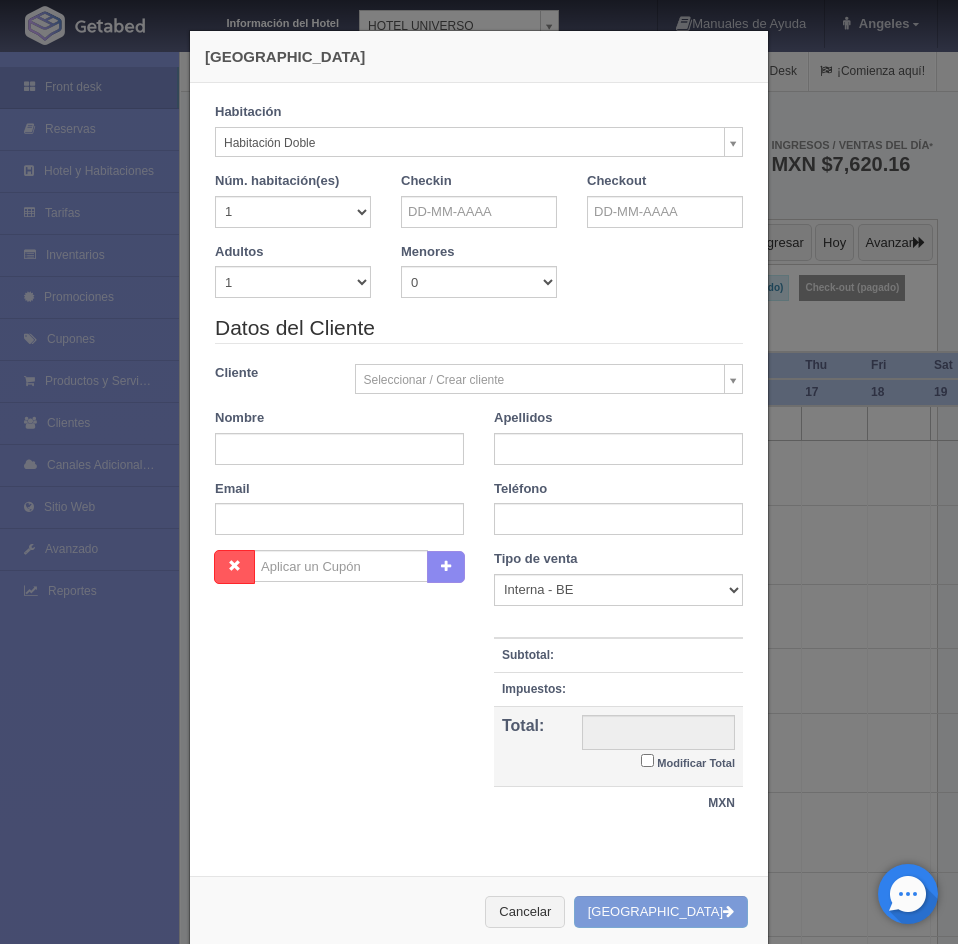 checkbox on "false" 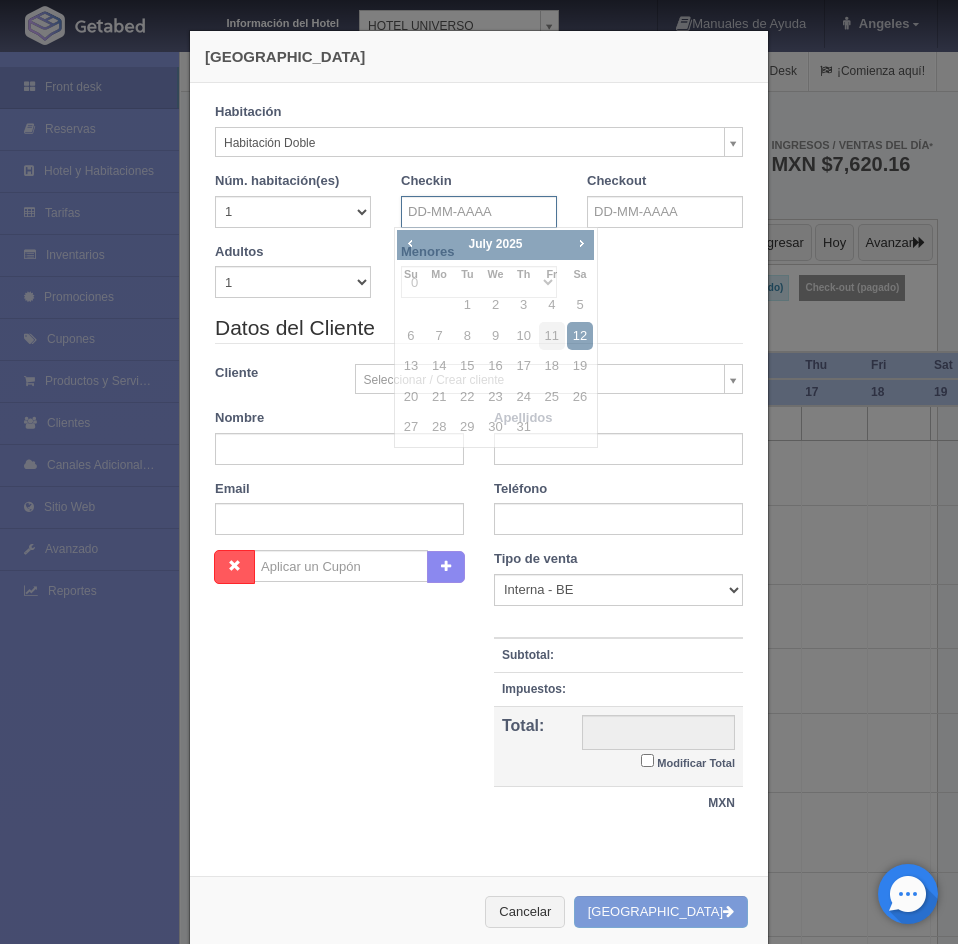 click at bounding box center (479, 212) 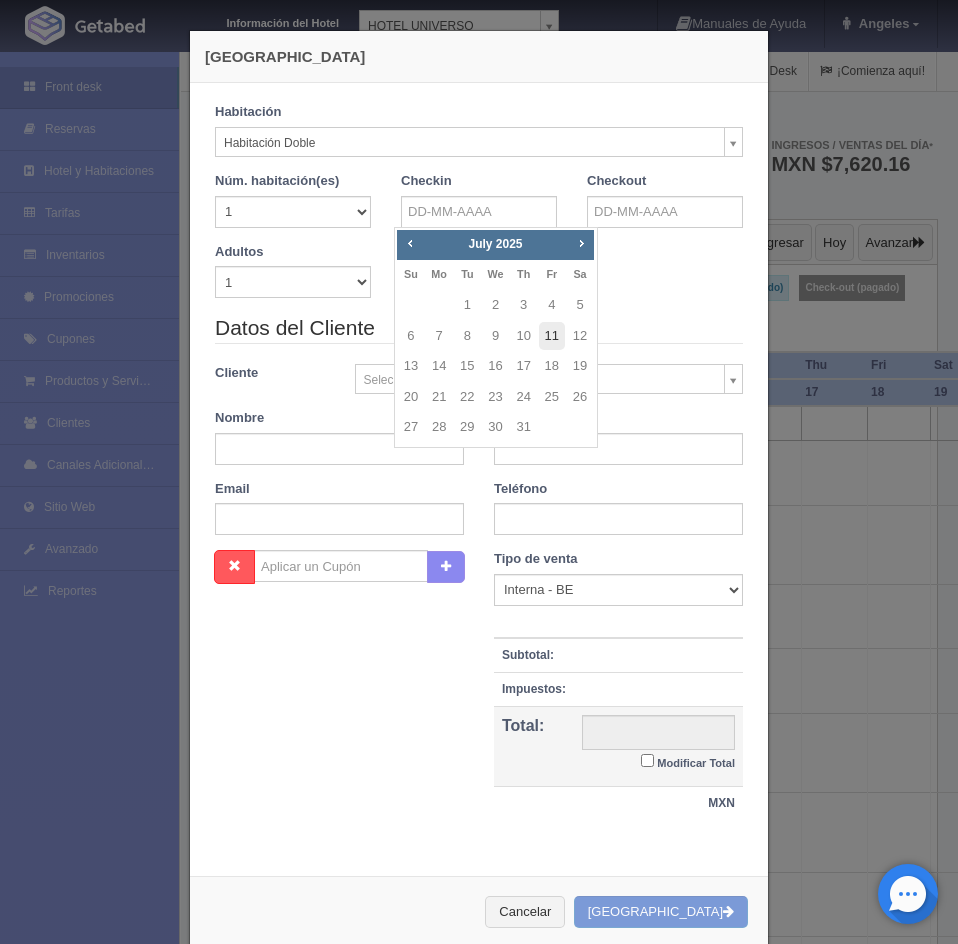 click on "11" at bounding box center [552, 336] 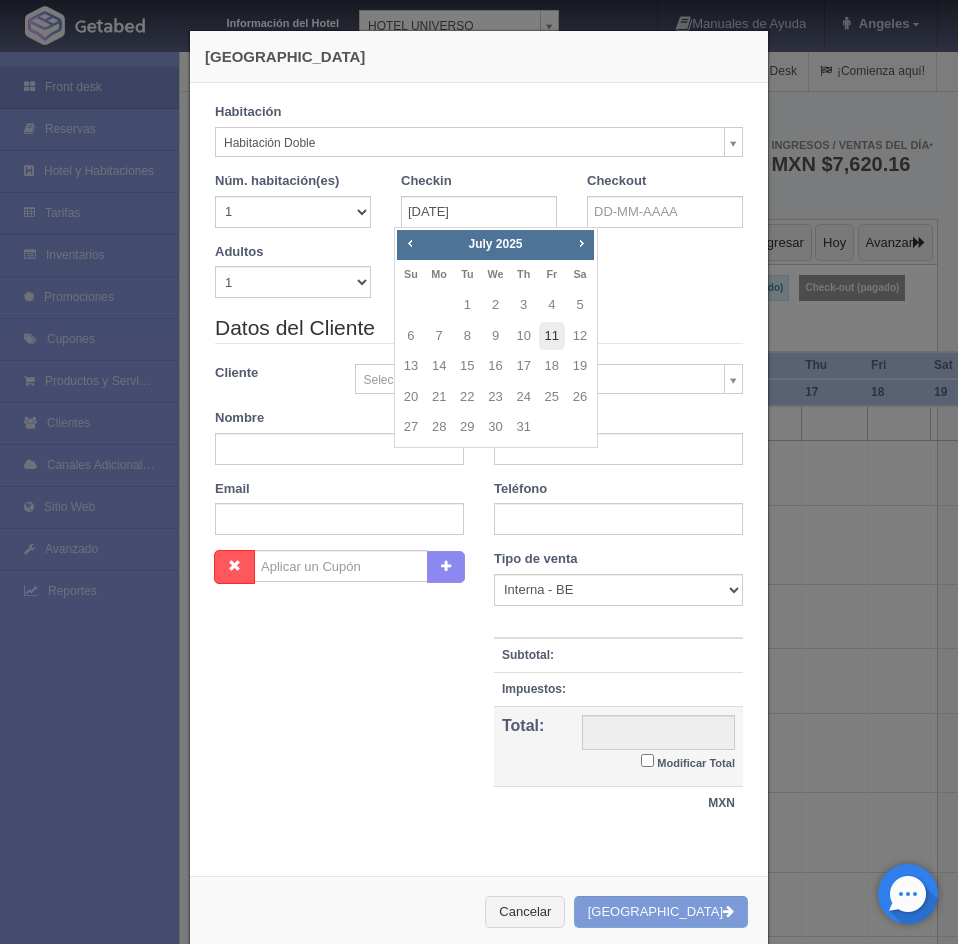 checkbox on "false" 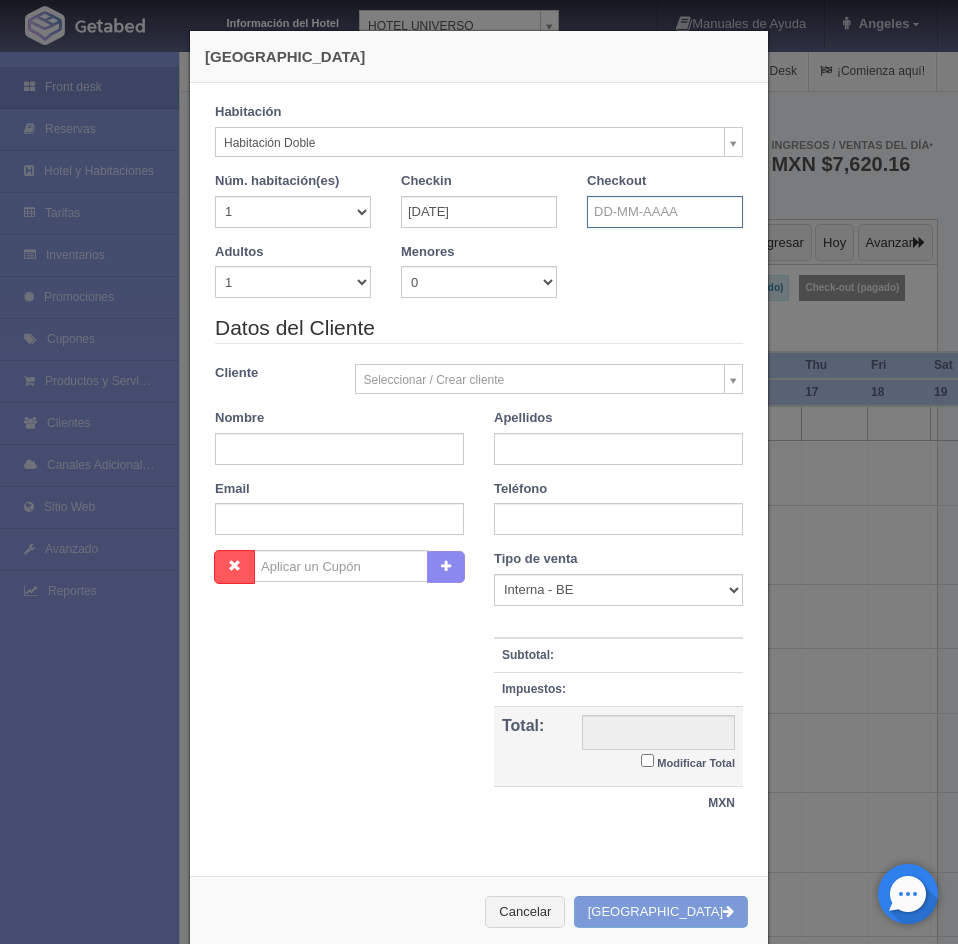 click at bounding box center [665, 212] 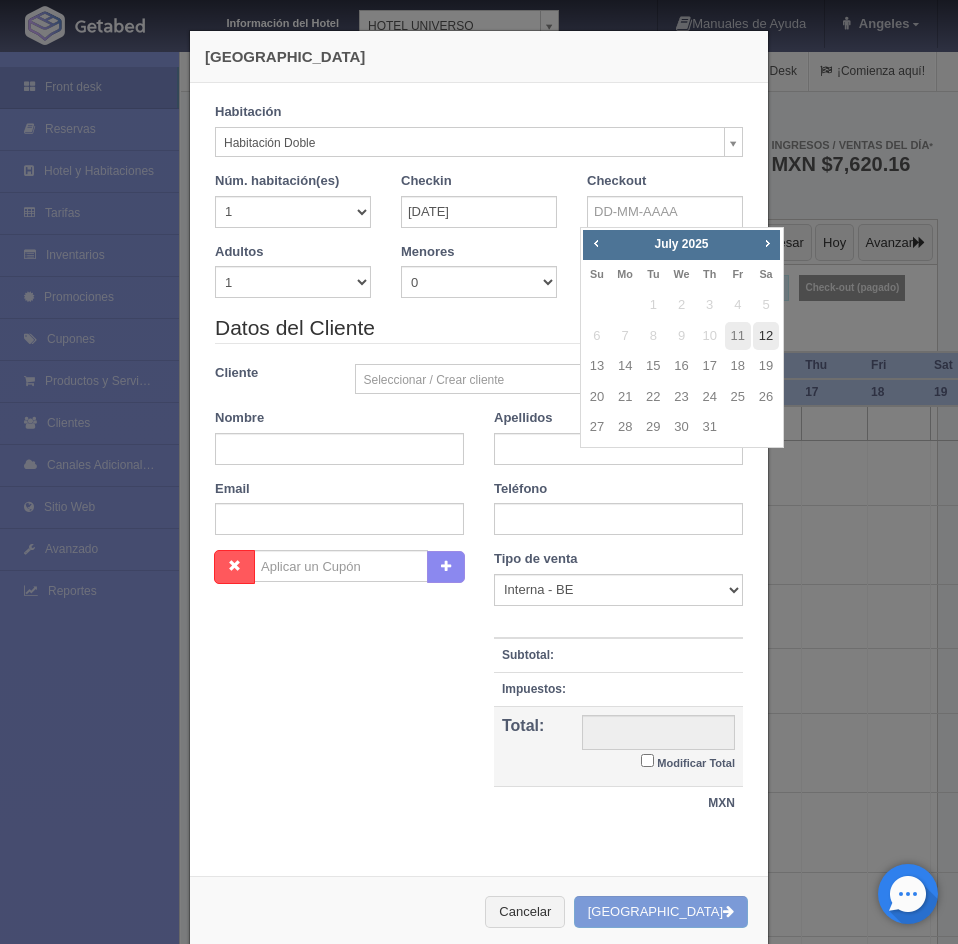 click on "12" at bounding box center (766, 336) 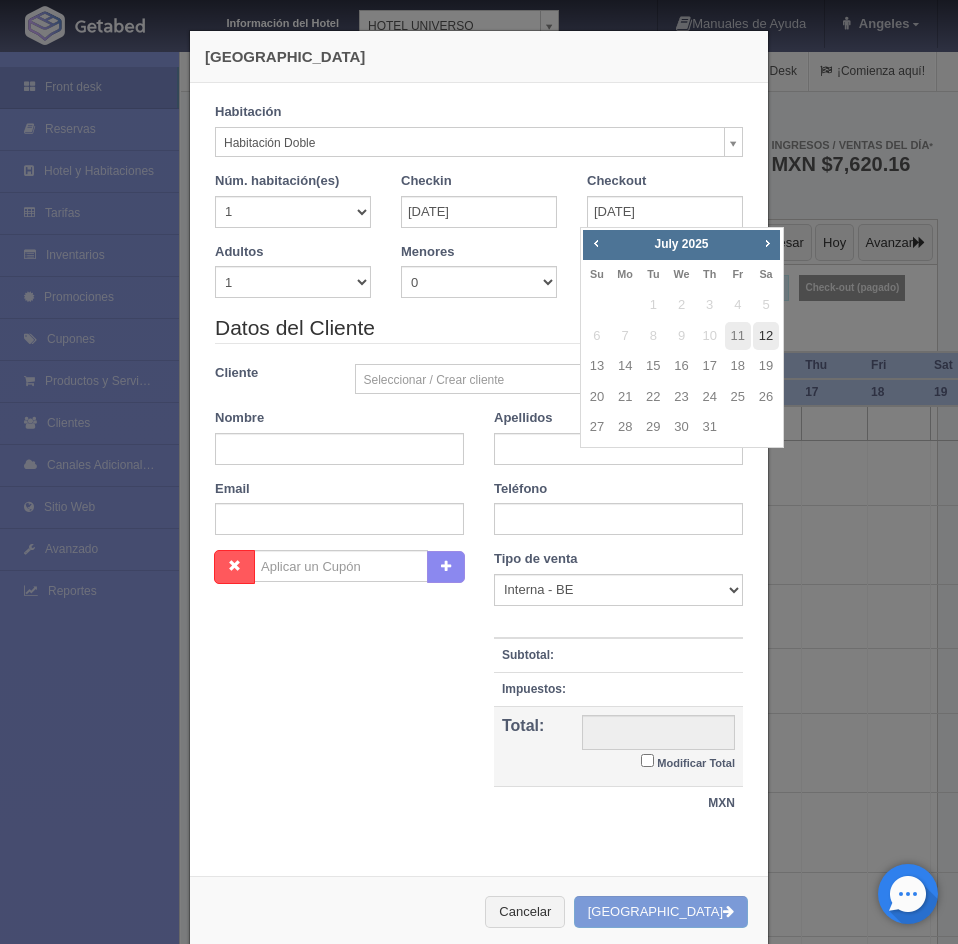 checkbox on "false" 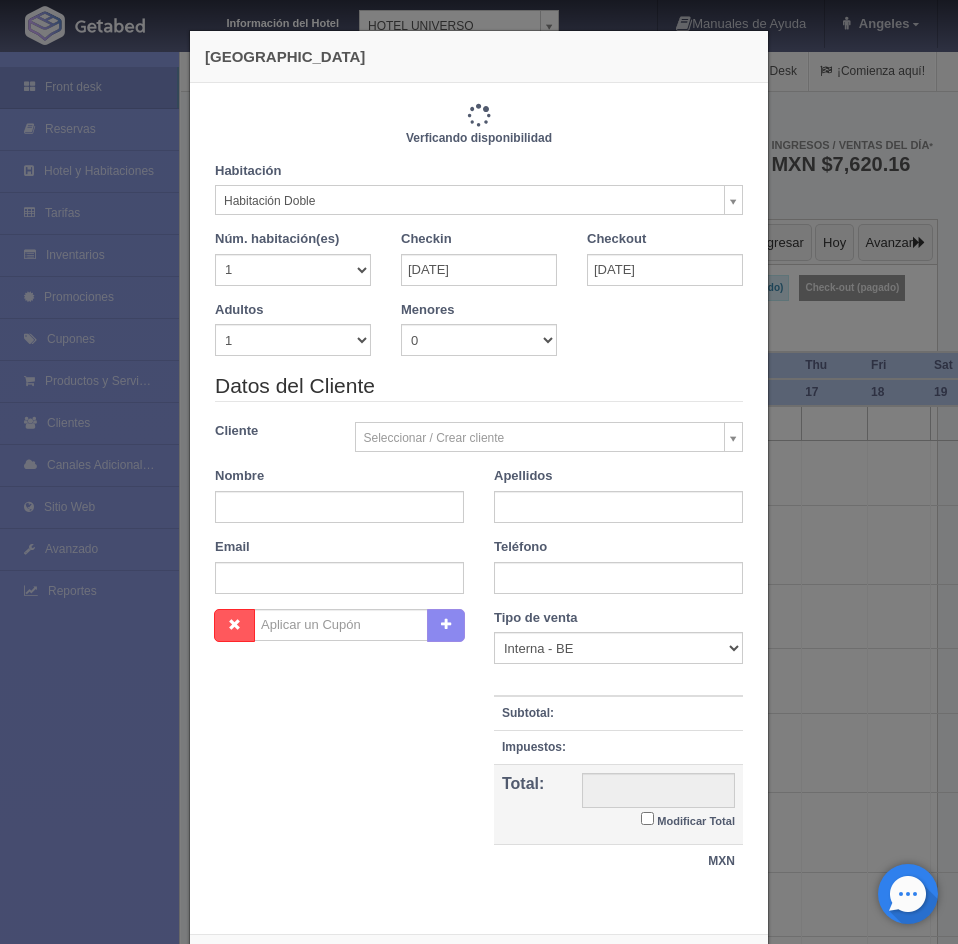 type on "1030.00" 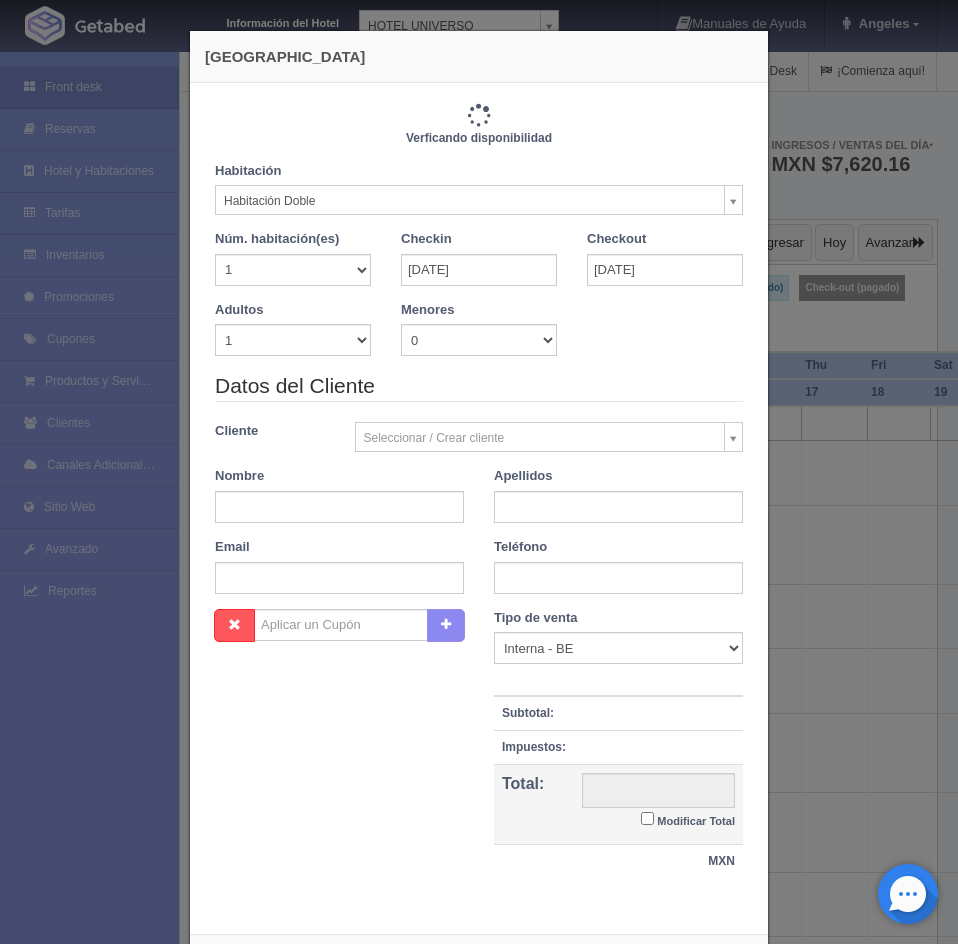 checkbox on "false" 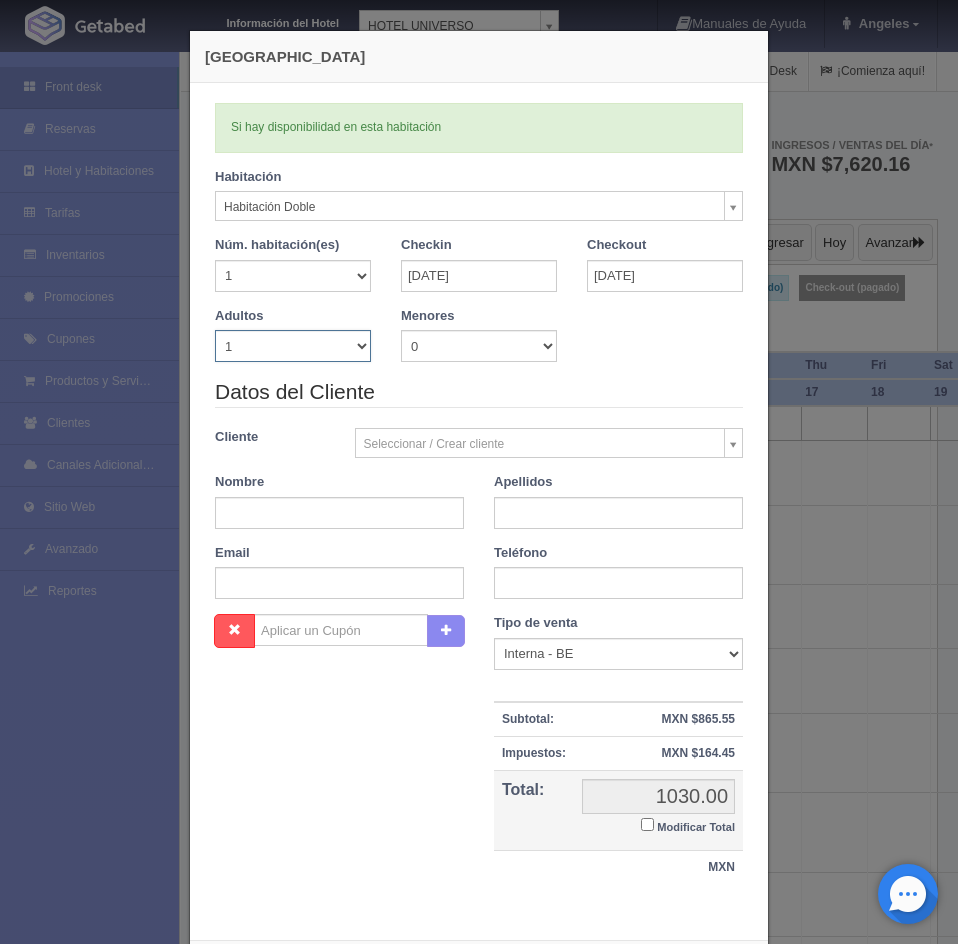 click on "1
2
3
4
5
6
7
8
9
10" at bounding box center (293, 346) 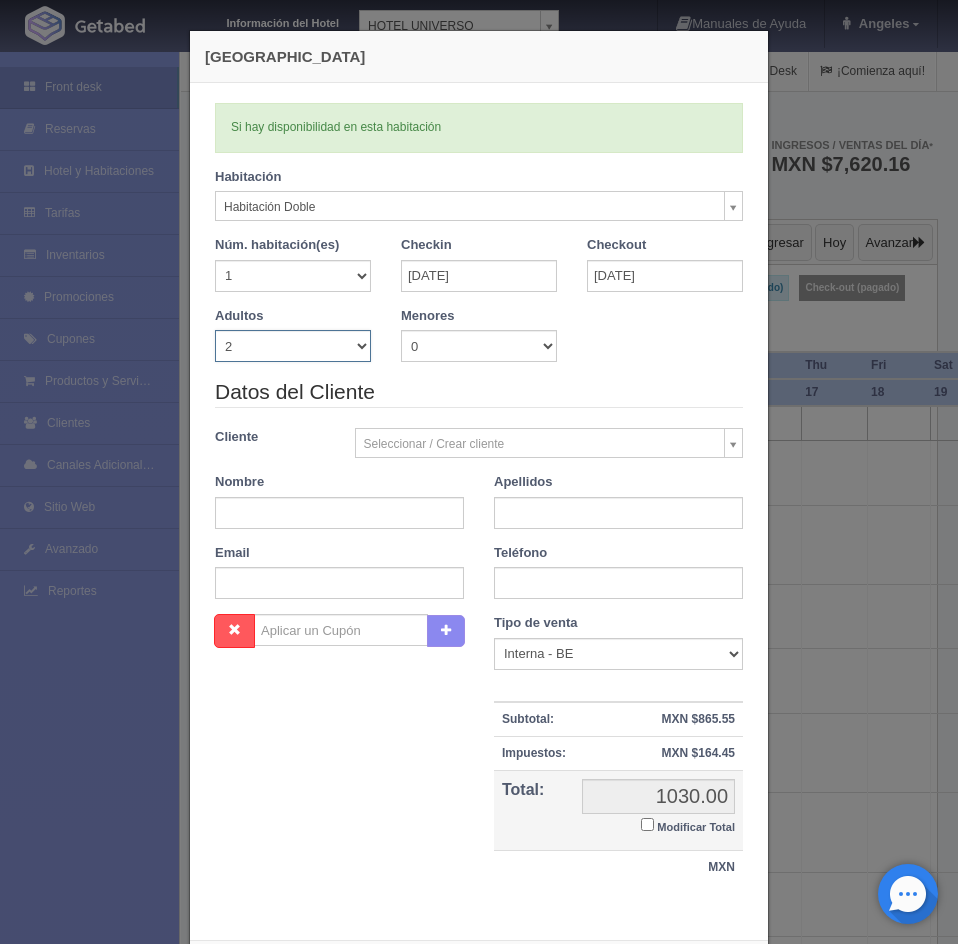 click on "1
2
3
4
5
6
7
8
9
10" at bounding box center [293, 346] 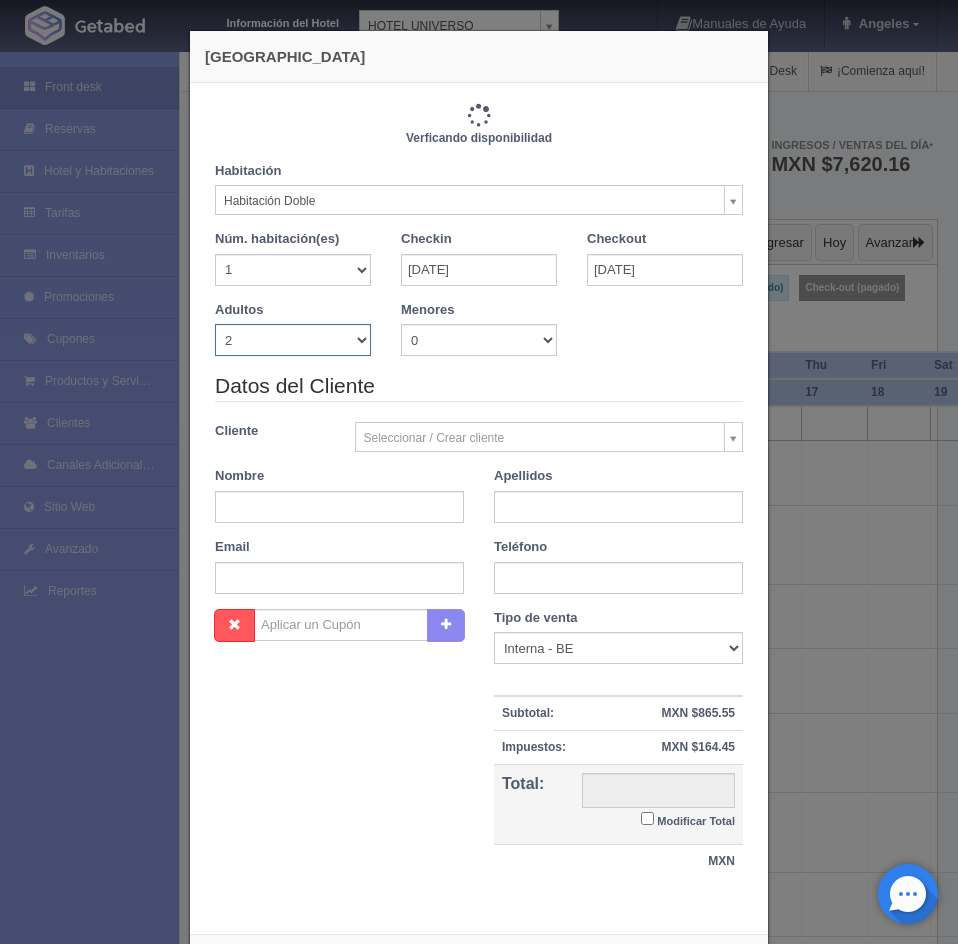 type on "1030.00" 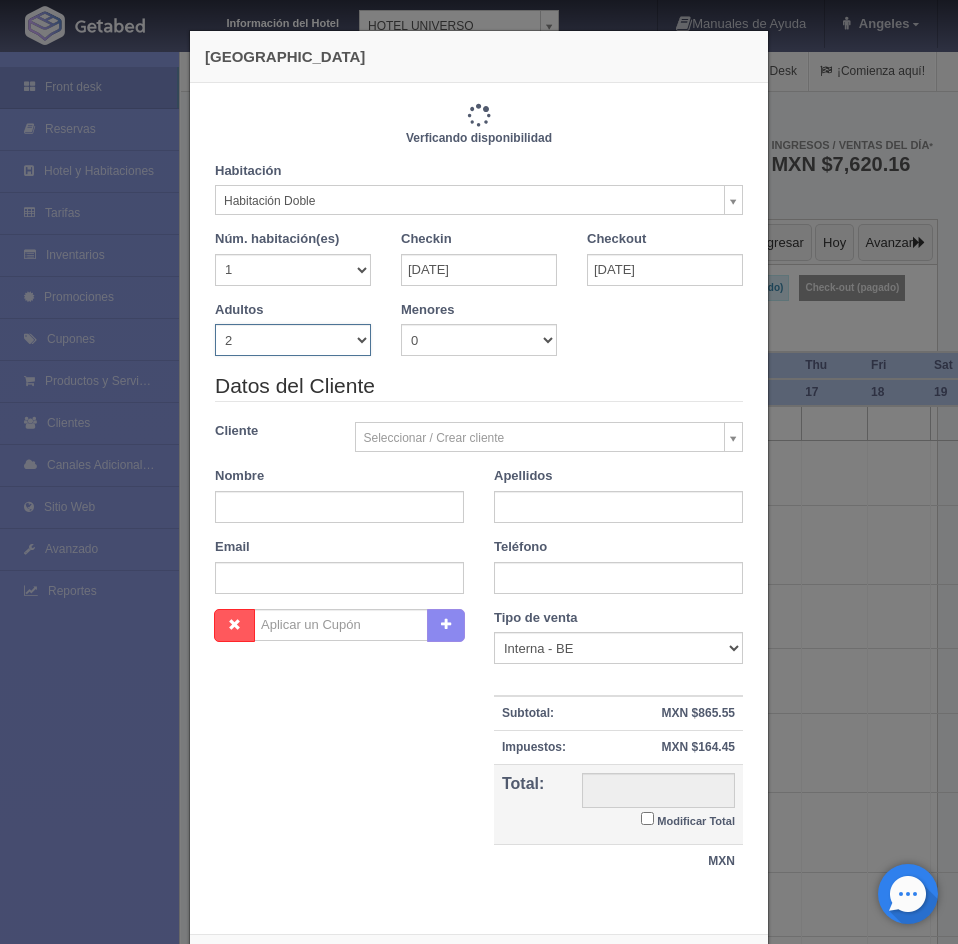 checkbox on "false" 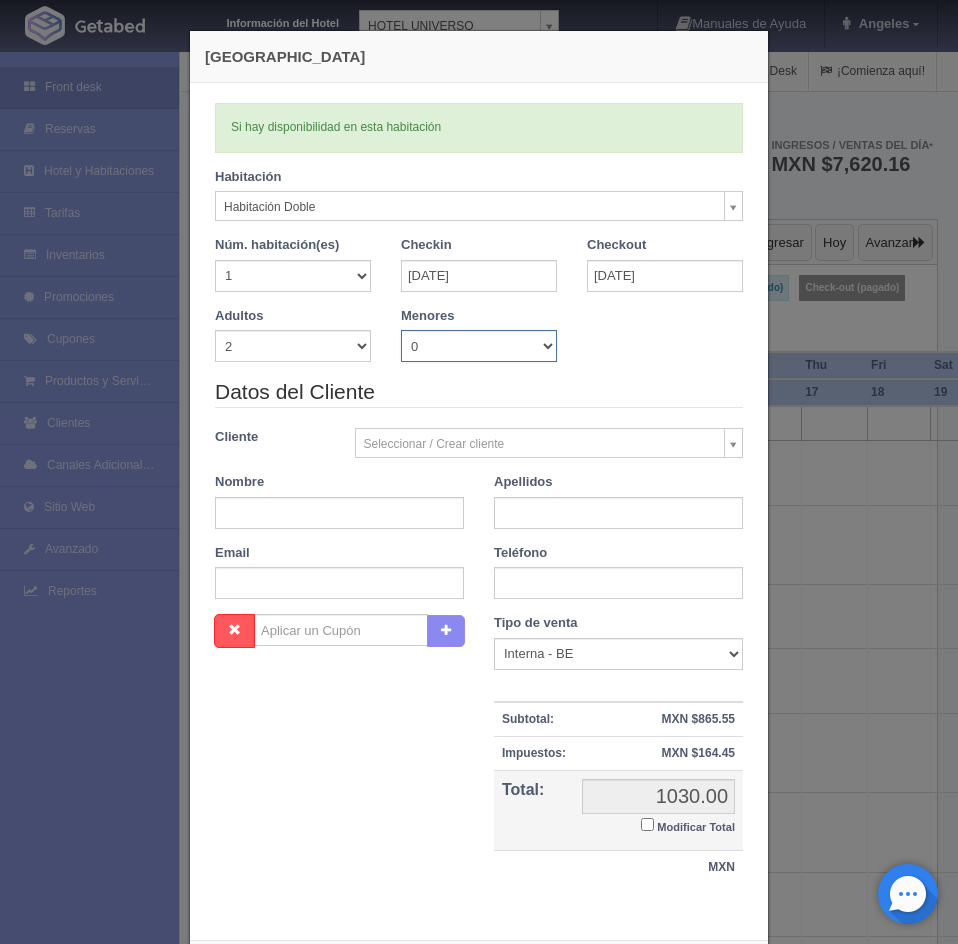 drag, startPoint x: 542, startPoint y: 347, endPoint x: 461, endPoint y: 359, distance: 81.88406 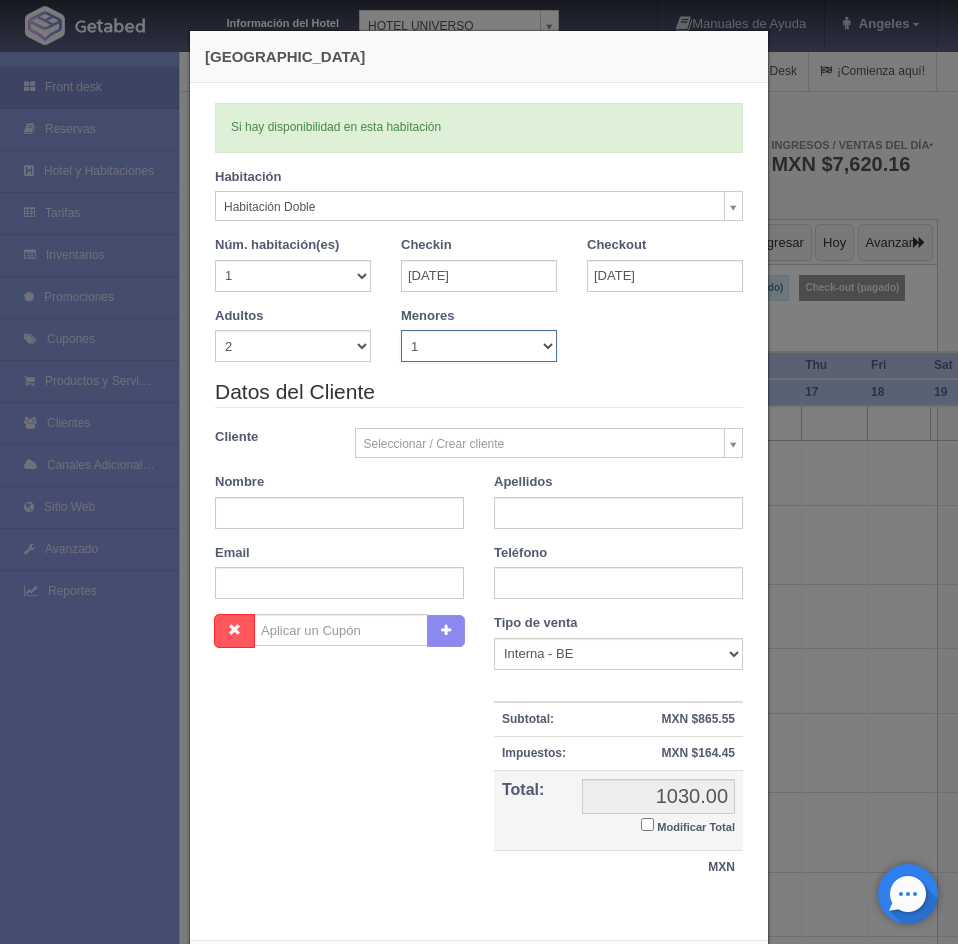click on "0
1
2
3
4
5
6
7
8
9
10" at bounding box center [479, 346] 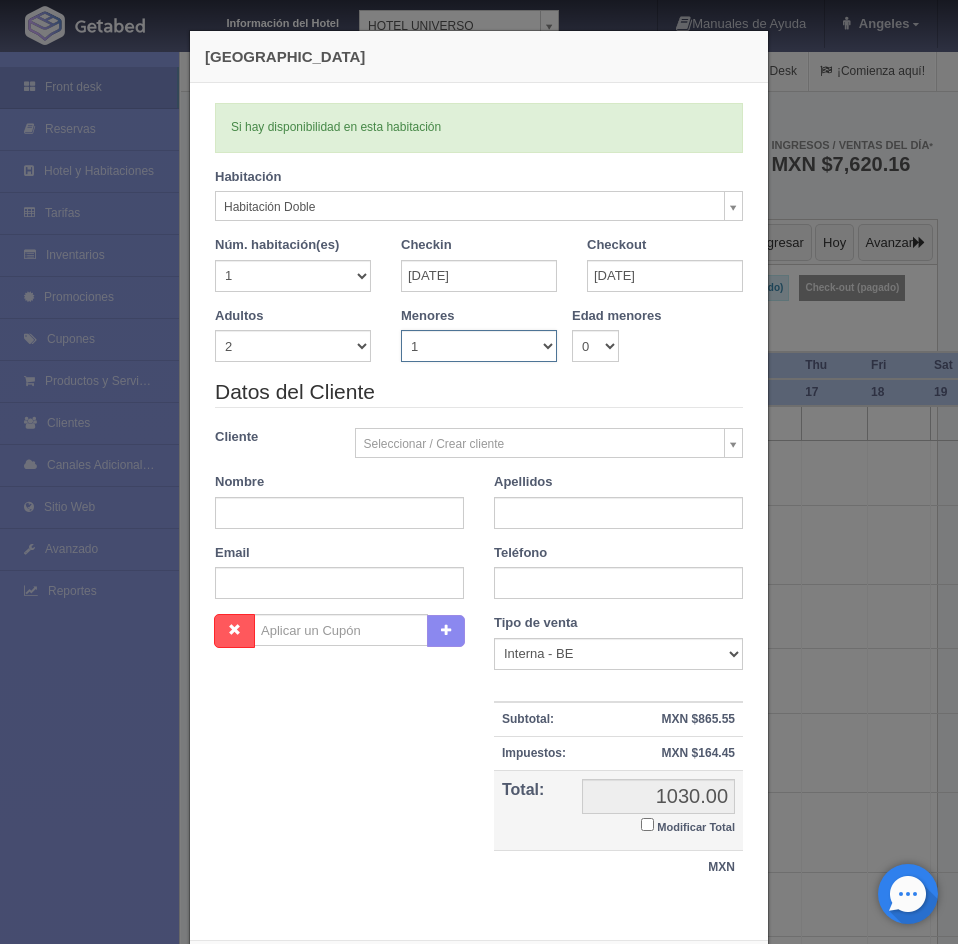 type 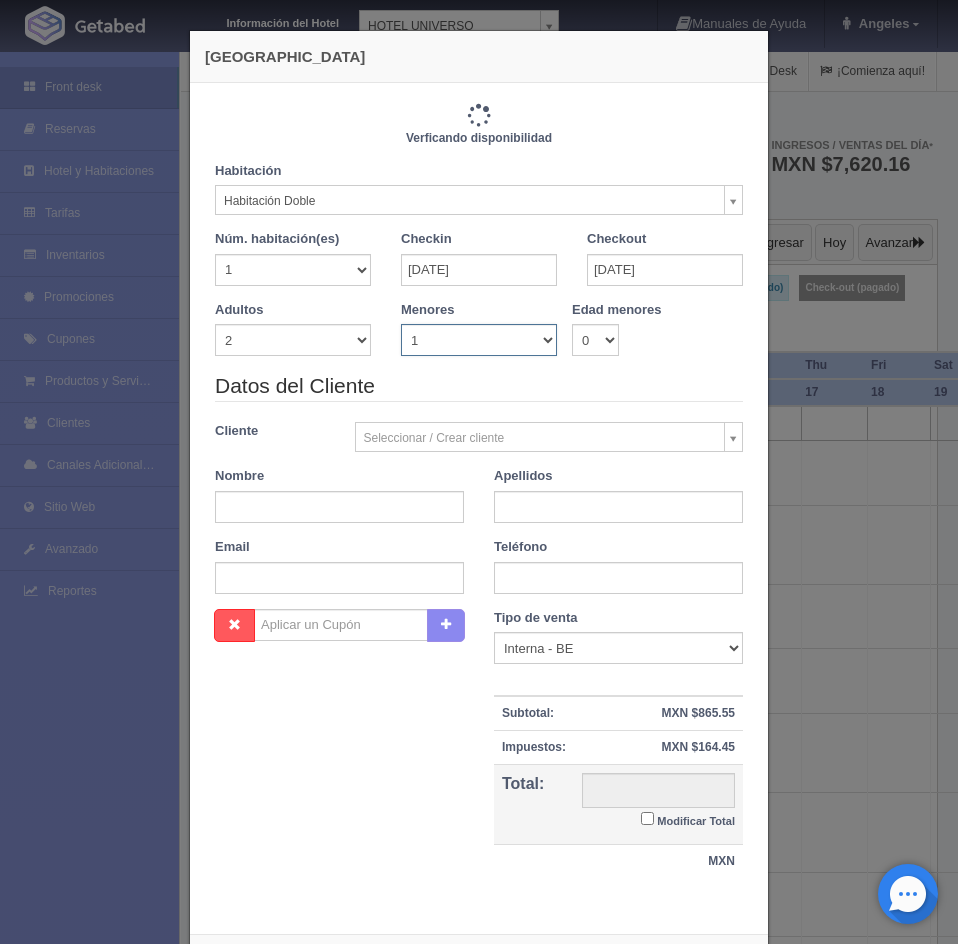 type on "1030.00" 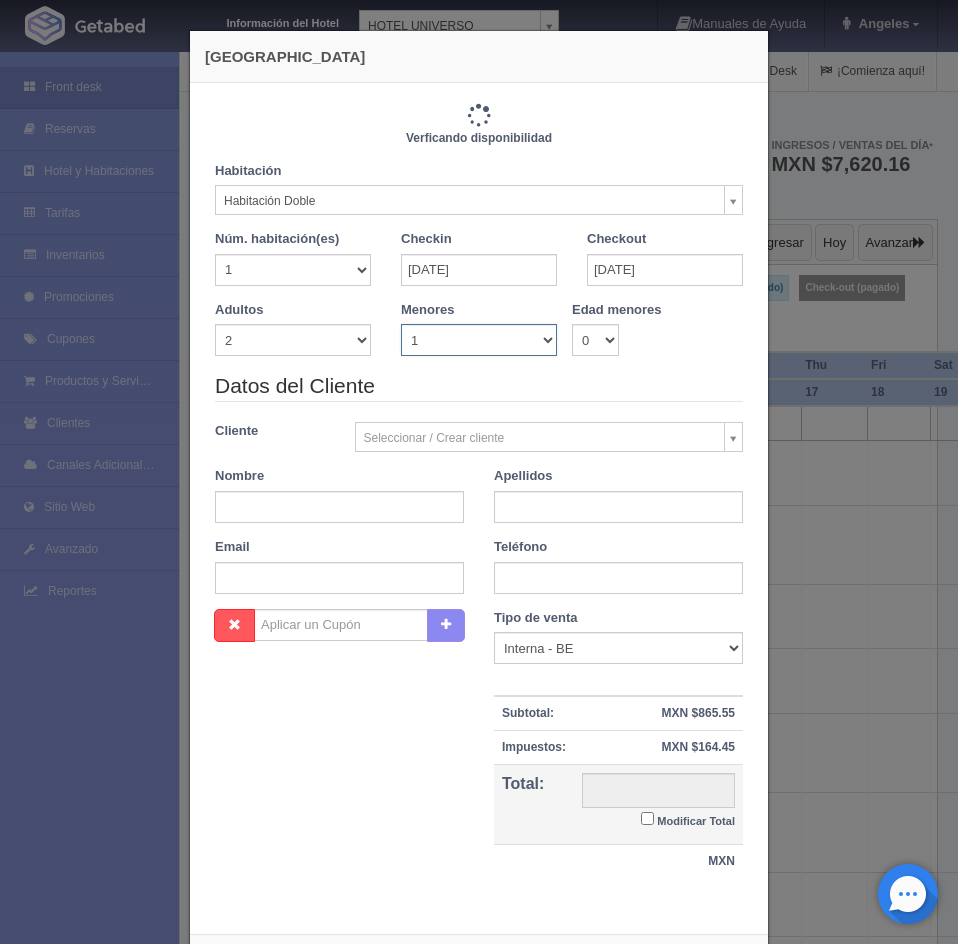 checkbox on "false" 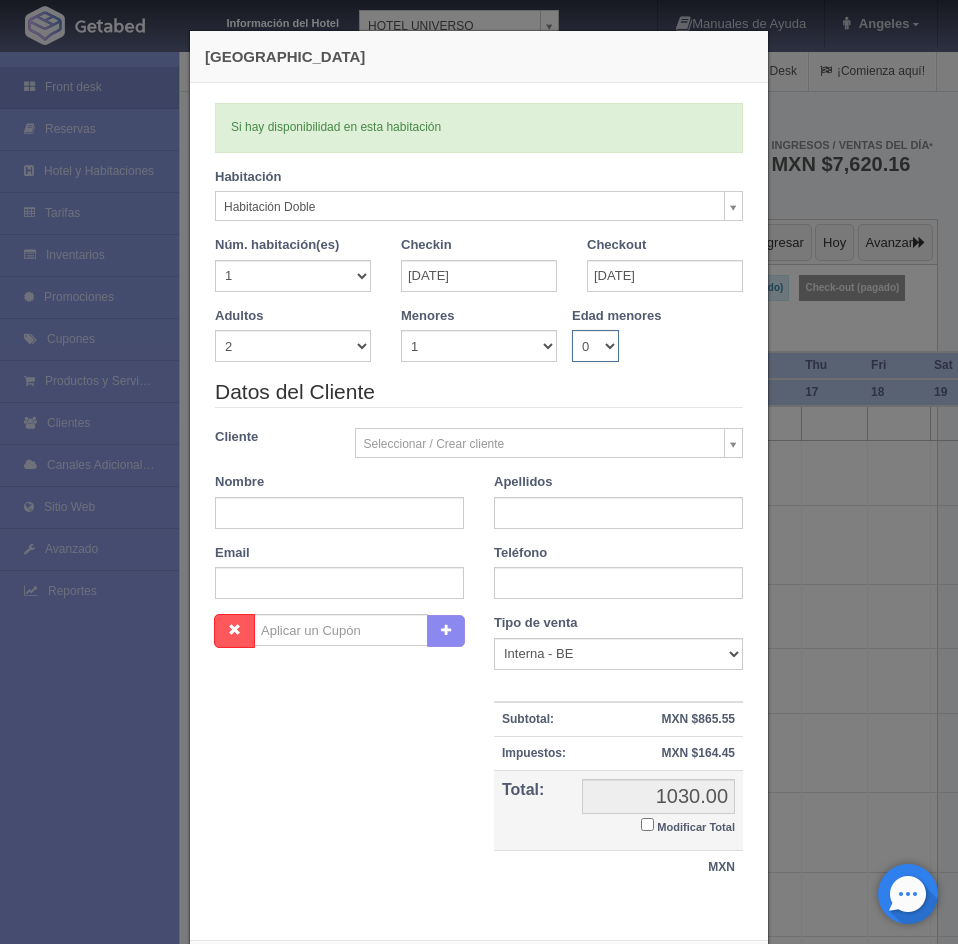 click on "0
1
2
3
4
5
6
7
8
9
10
11
12
13
14
15
16
17
18" at bounding box center (595, 346) 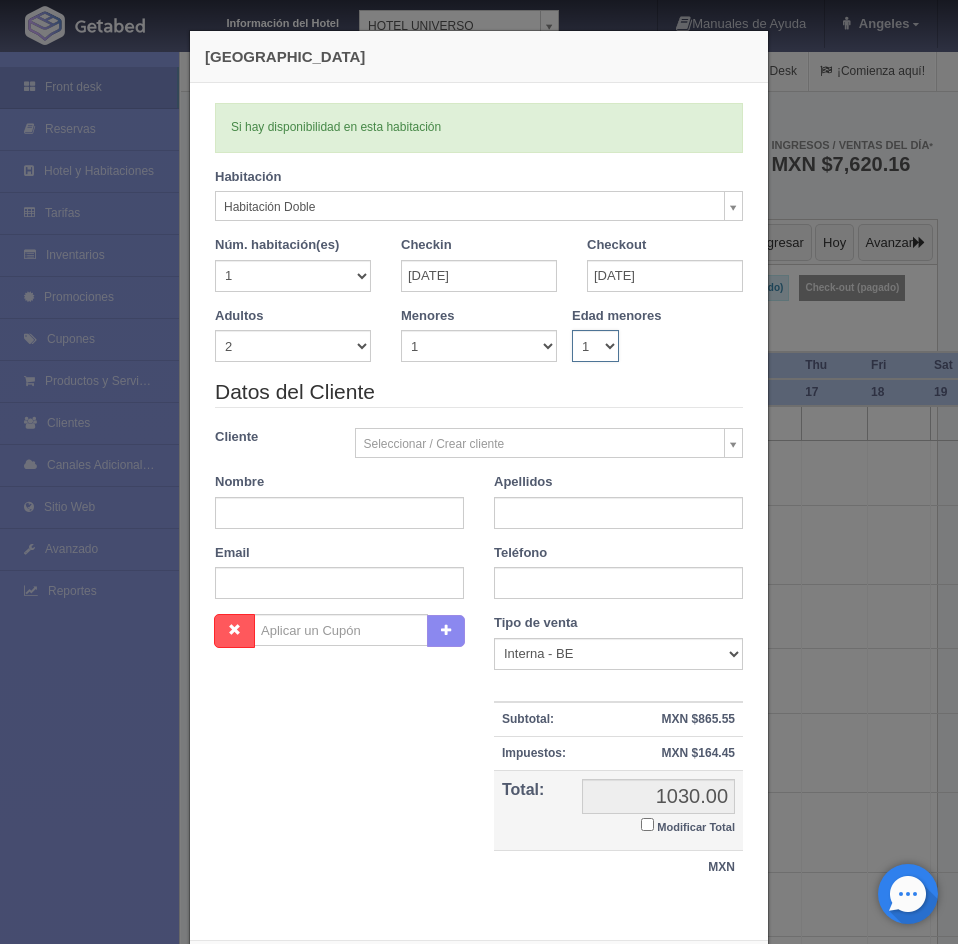click on "0
1
2
3
4
5
6
7
8
9
10
11
12
13
14
15
16
17
18" at bounding box center [595, 346] 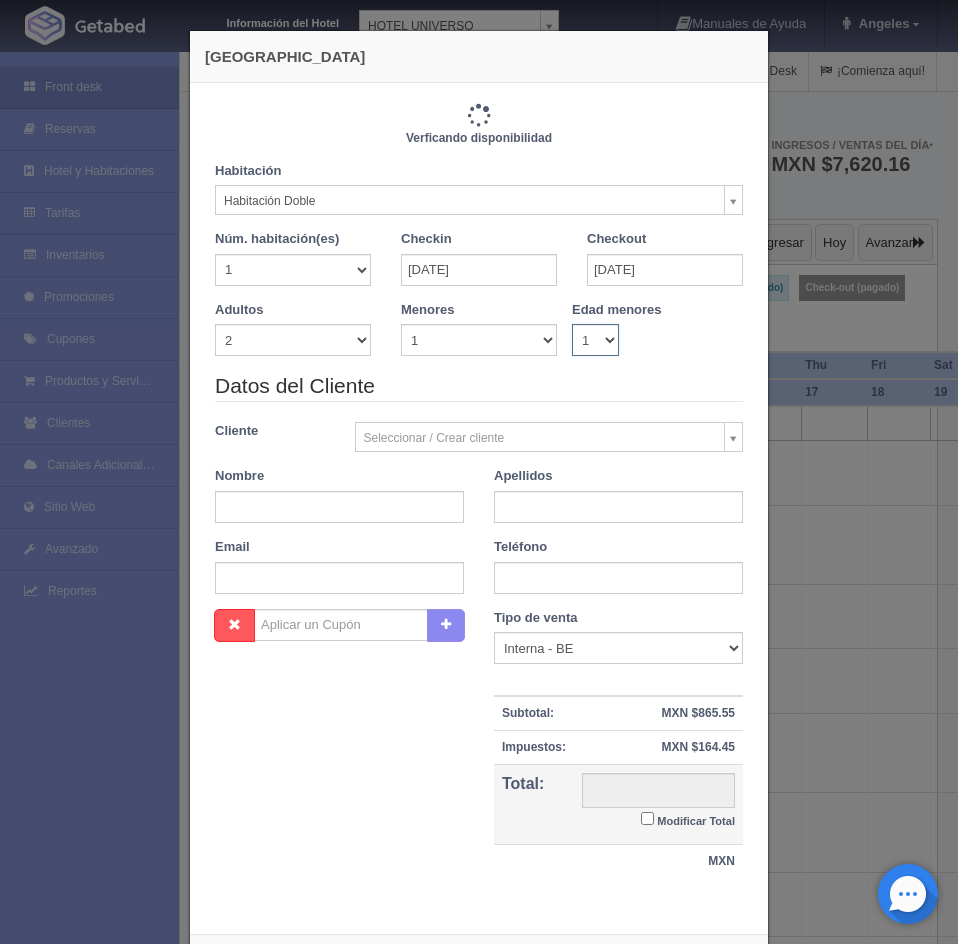 type on "1030.00" 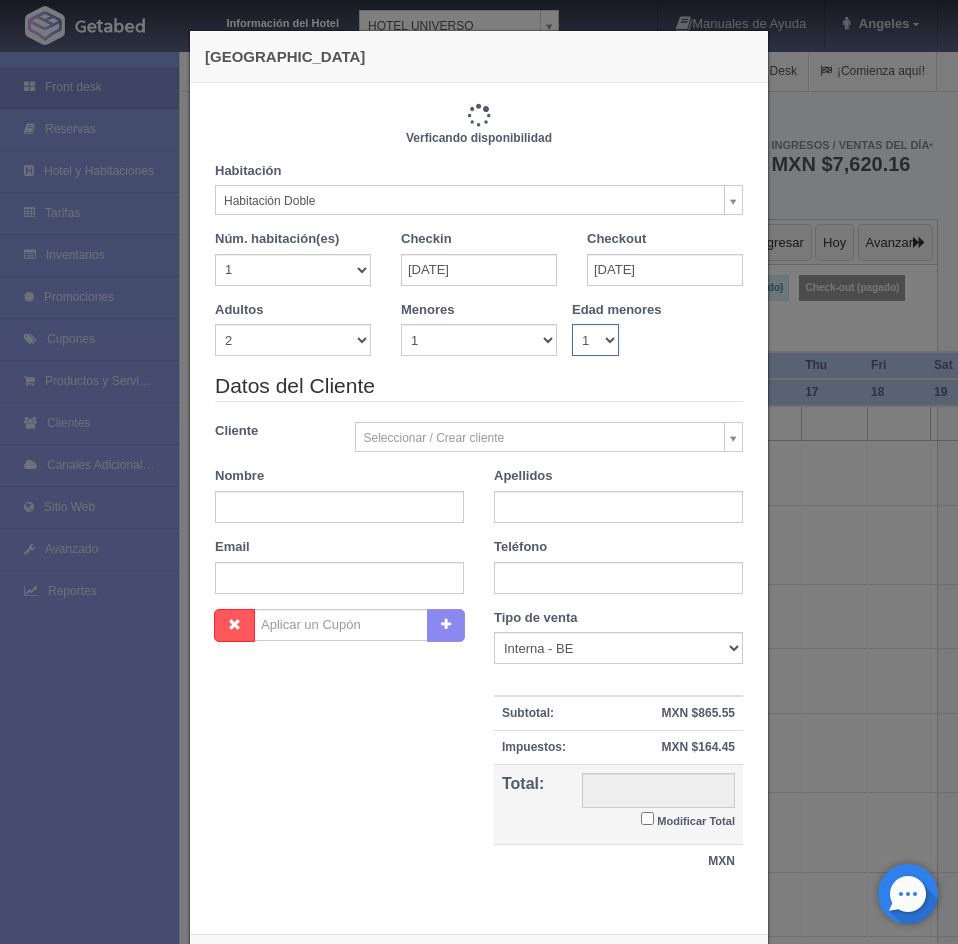 checkbox on "false" 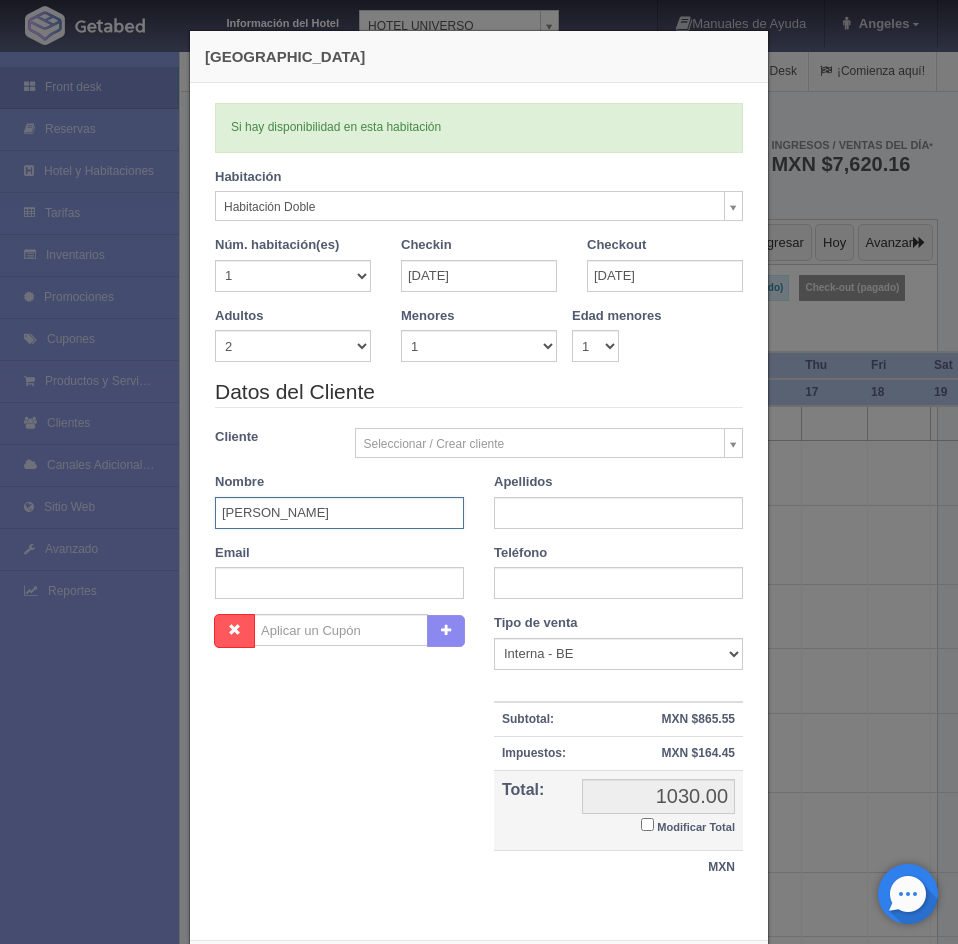 type on "Mariaelena Guadalupe" 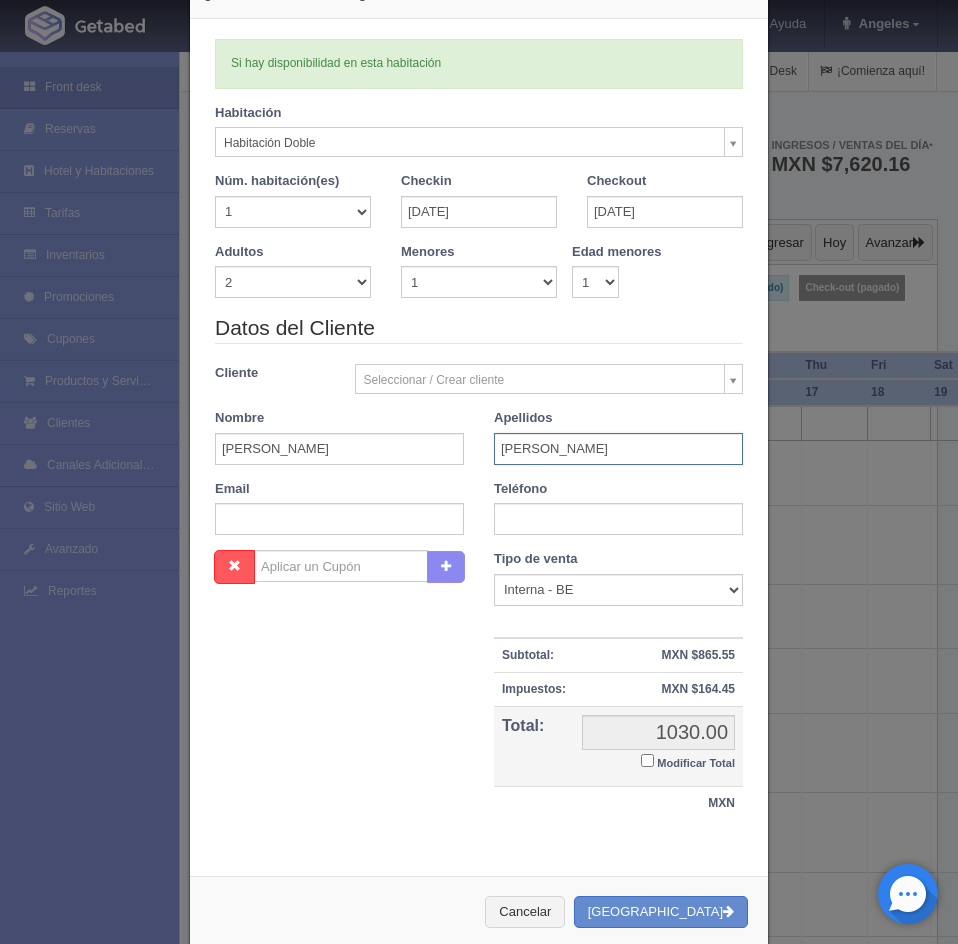scroll, scrollTop: 99, scrollLeft: 0, axis: vertical 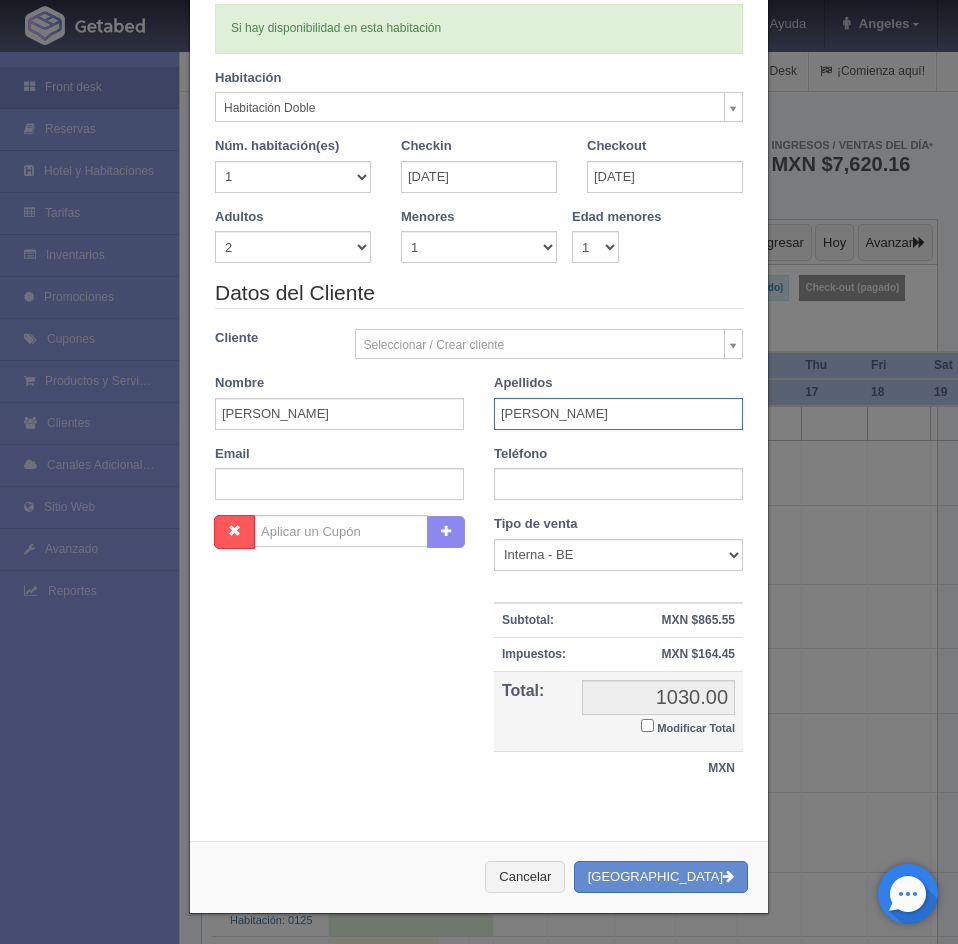 type on "Ramírez Valdovinos" 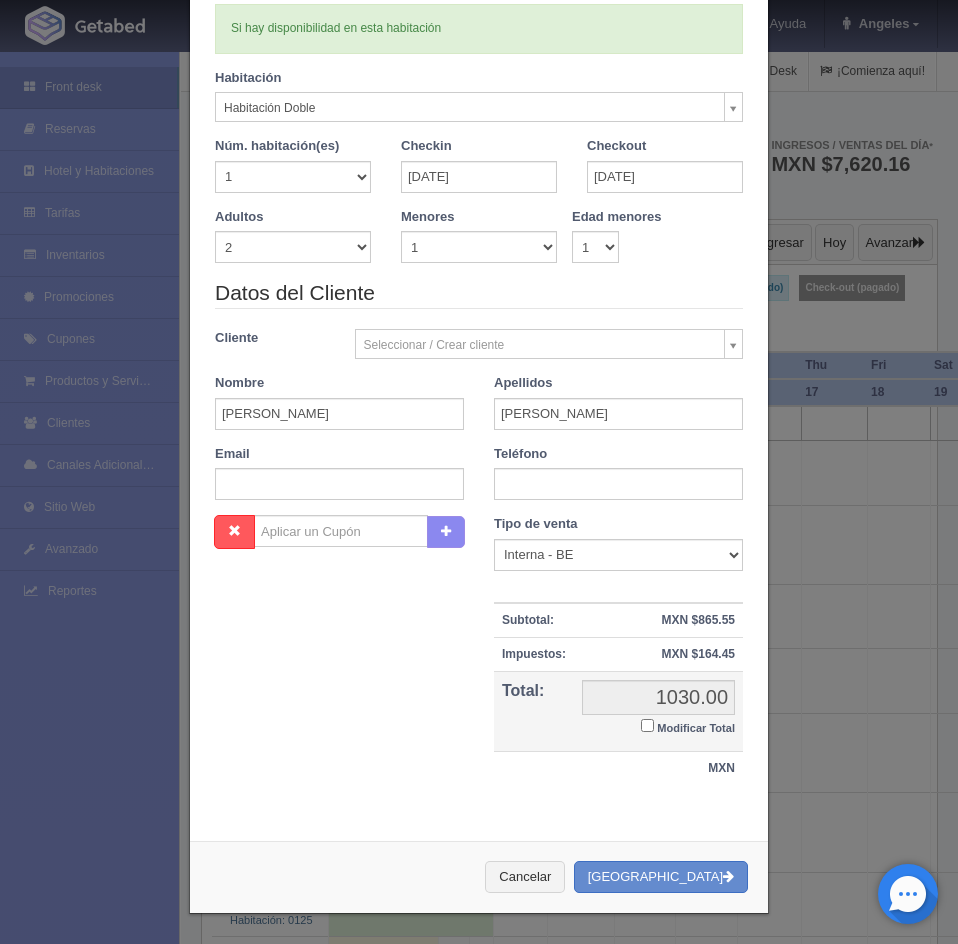 click on "Modificar Total" at bounding box center [647, 725] 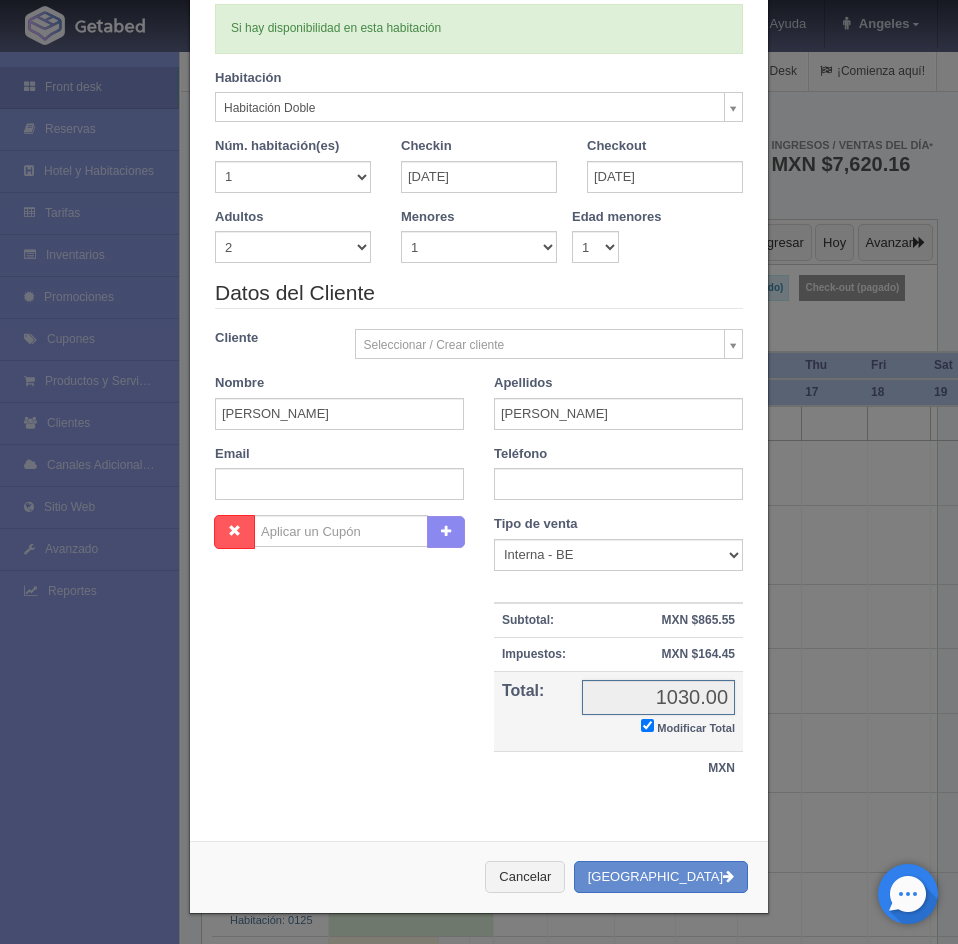 checkbox on "true" 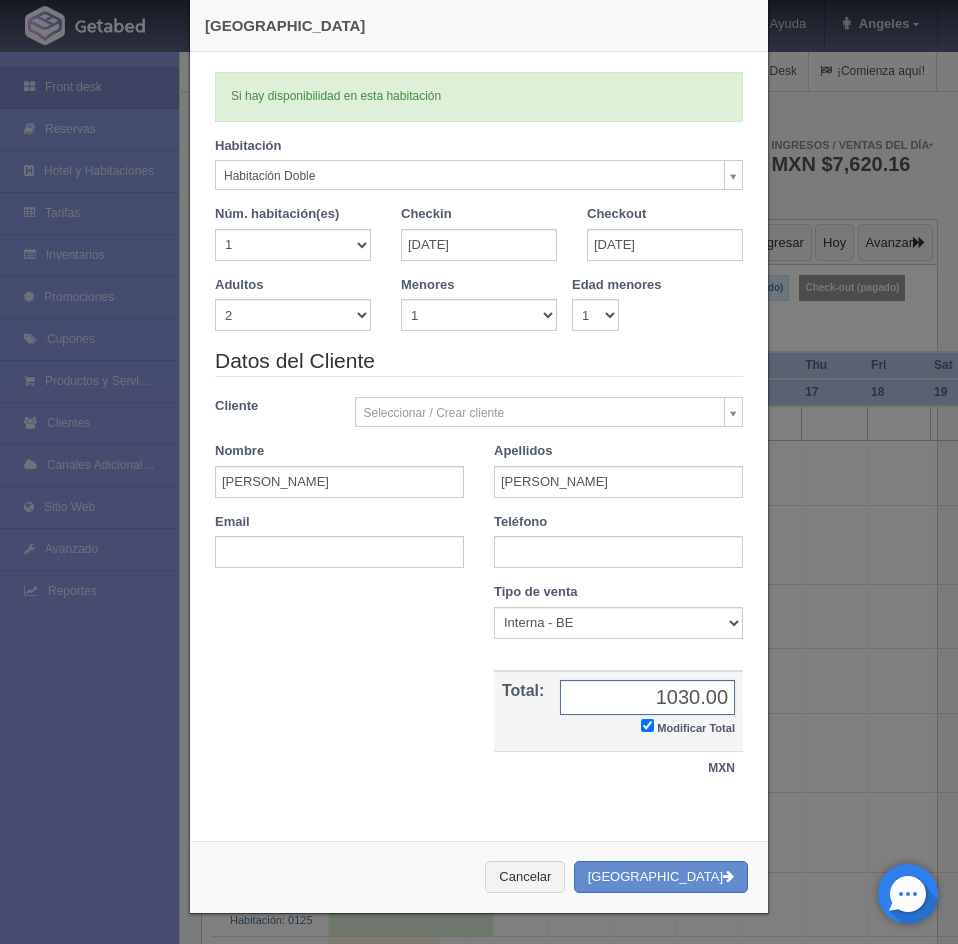 scroll, scrollTop: 31, scrollLeft: 0, axis: vertical 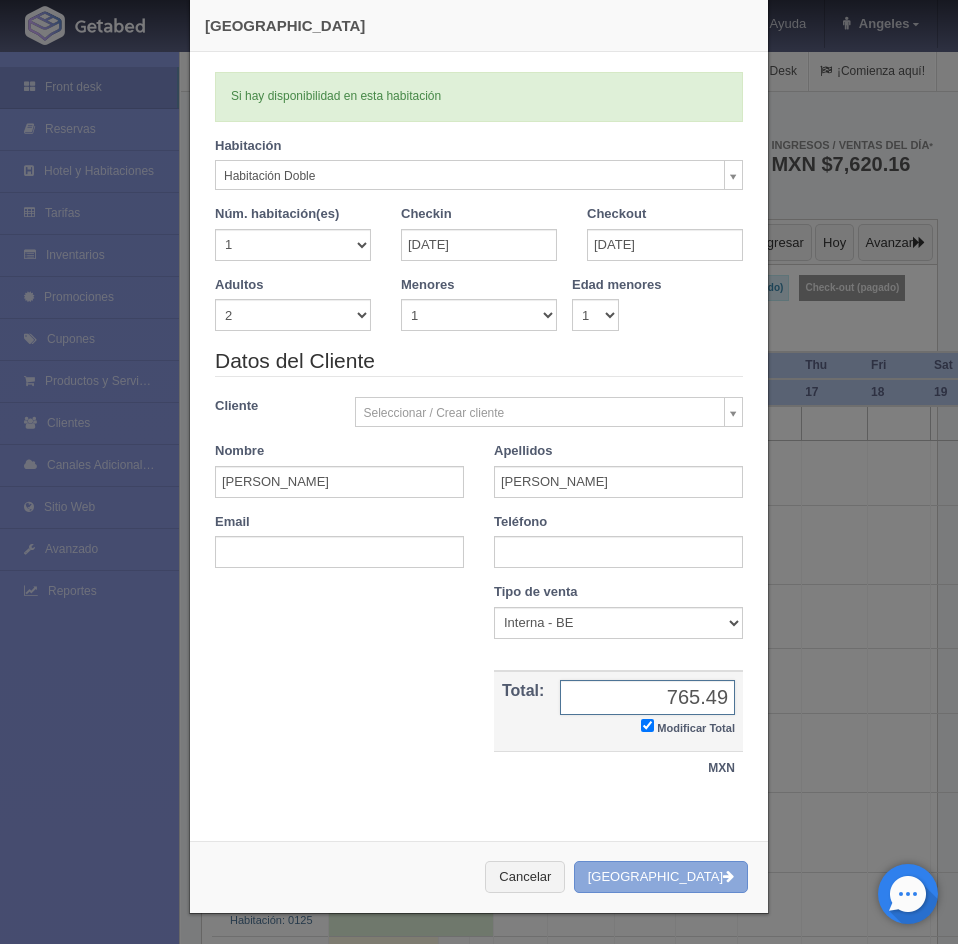 type on "765.49" 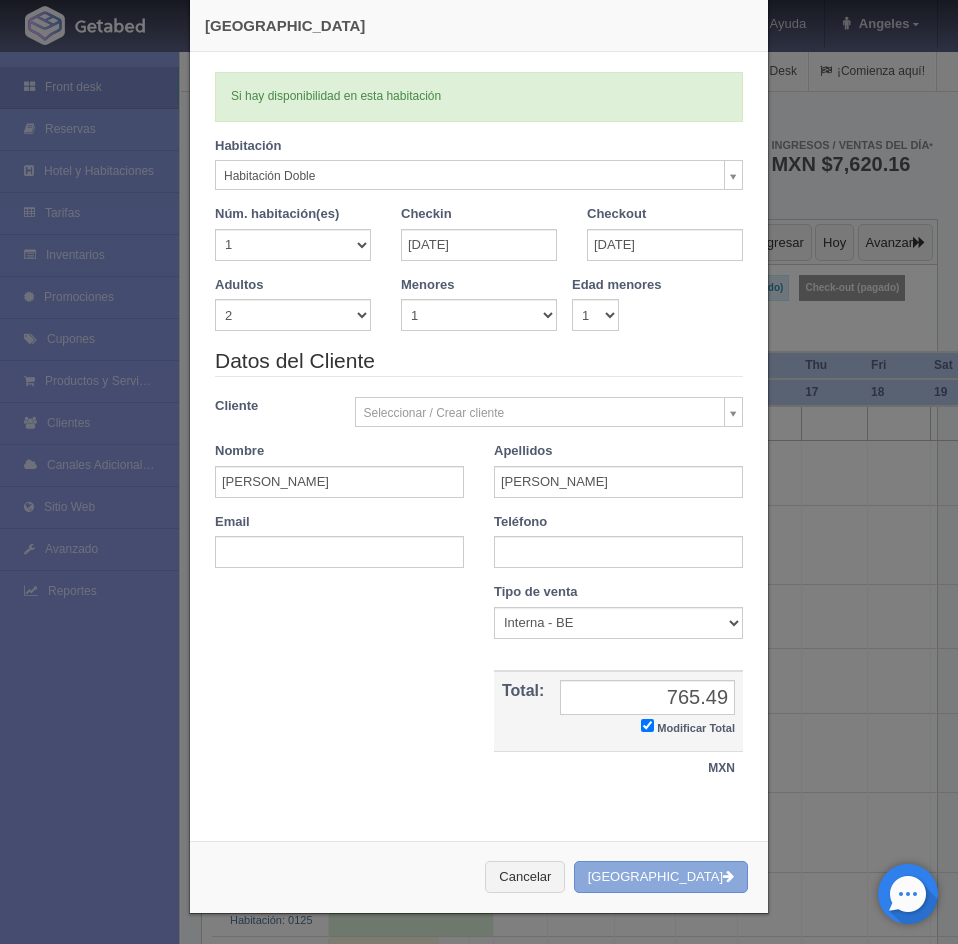 click on "Crear Reserva" at bounding box center [661, 877] 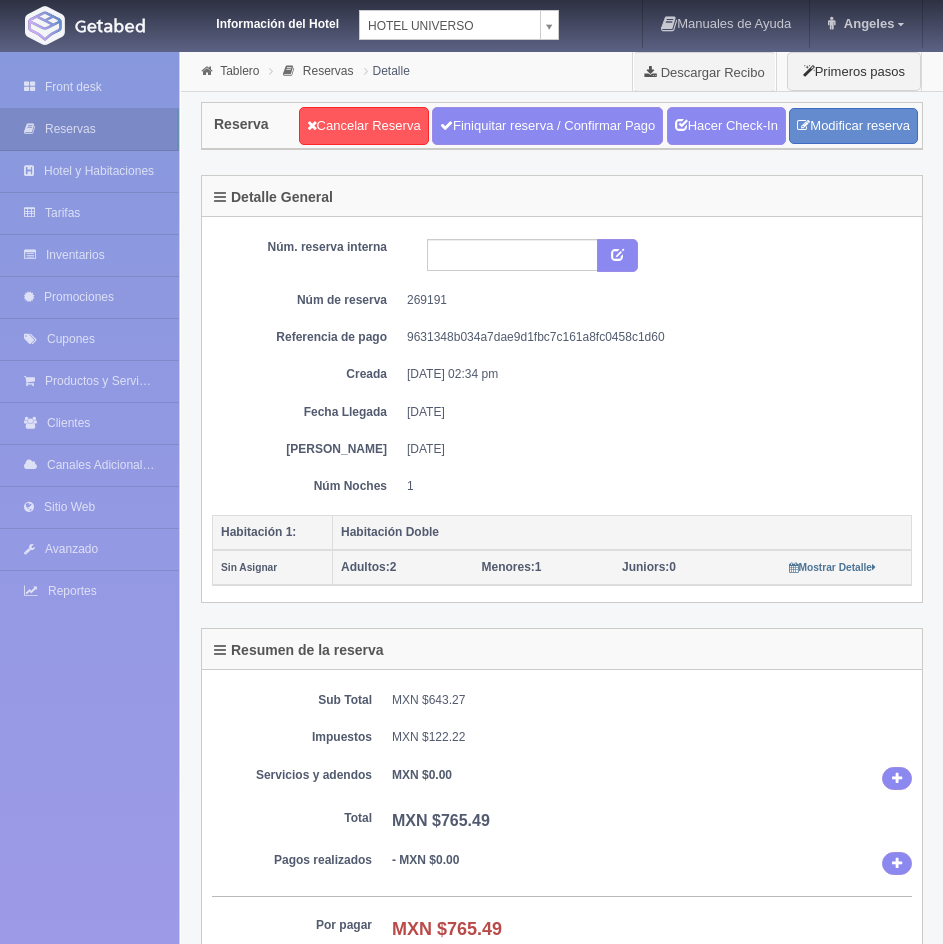 scroll, scrollTop: 0, scrollLeft: 0, axis: both 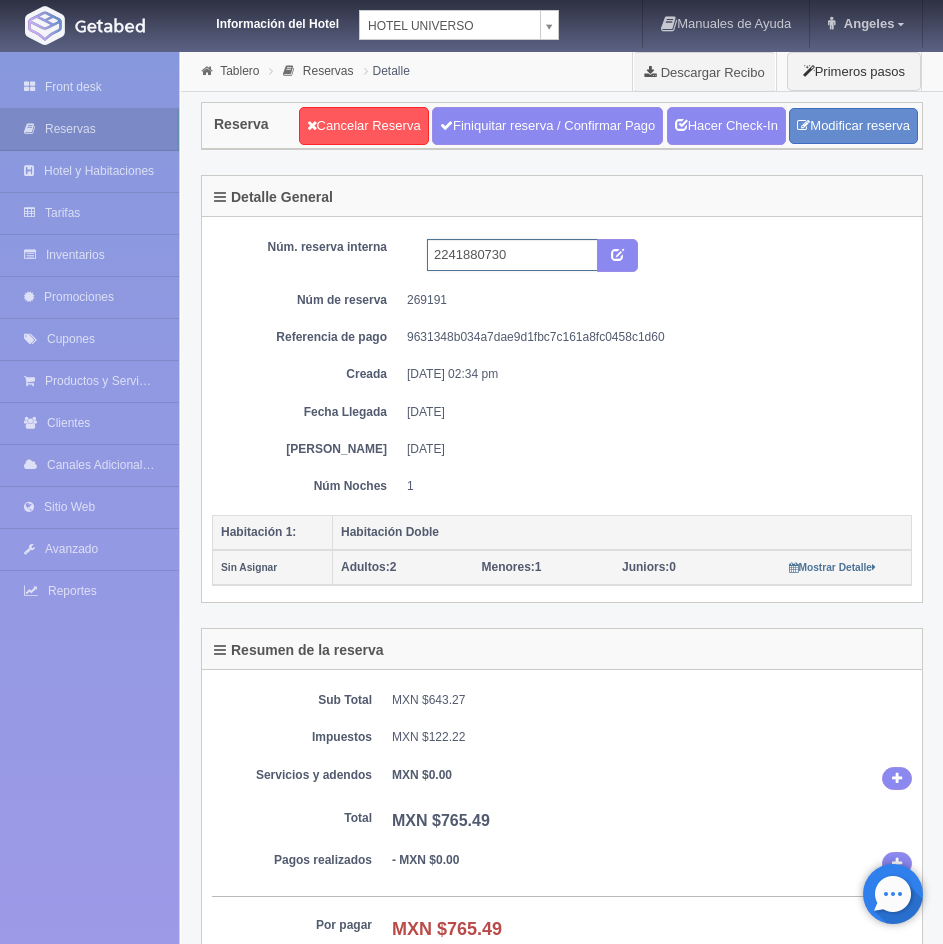 click on "2241880730" at bounding box center [512, 255] 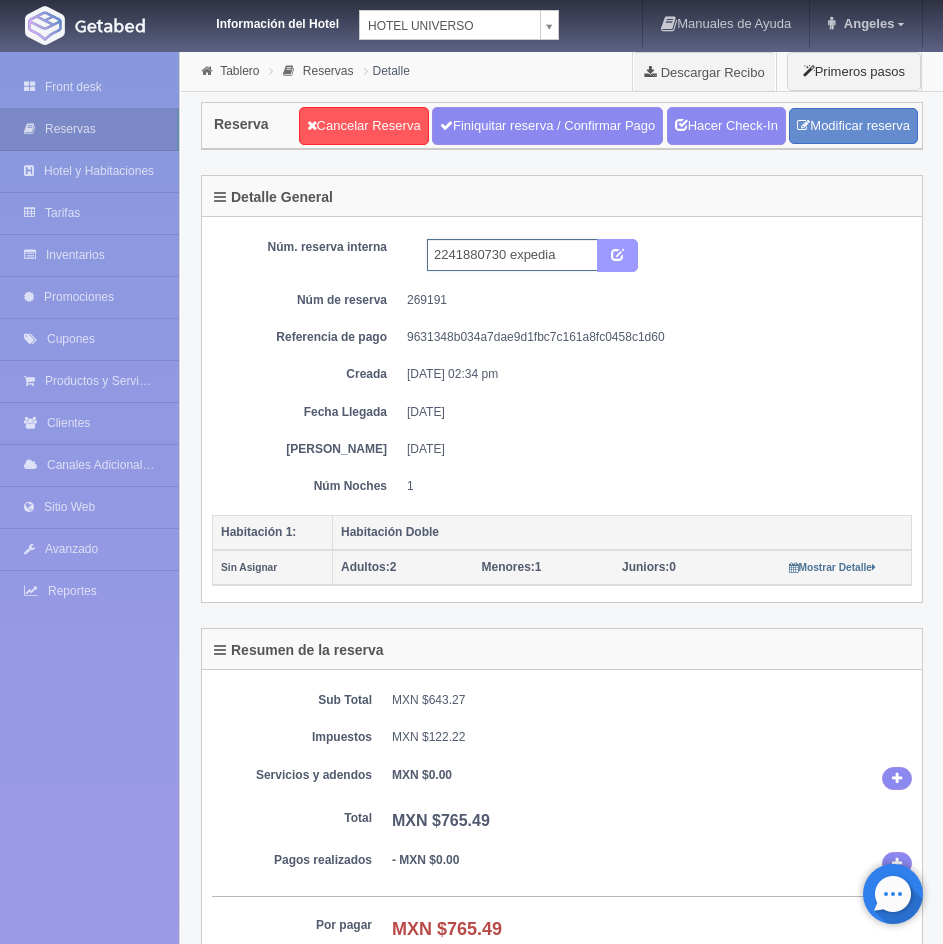 type on "2241880730 expedia" 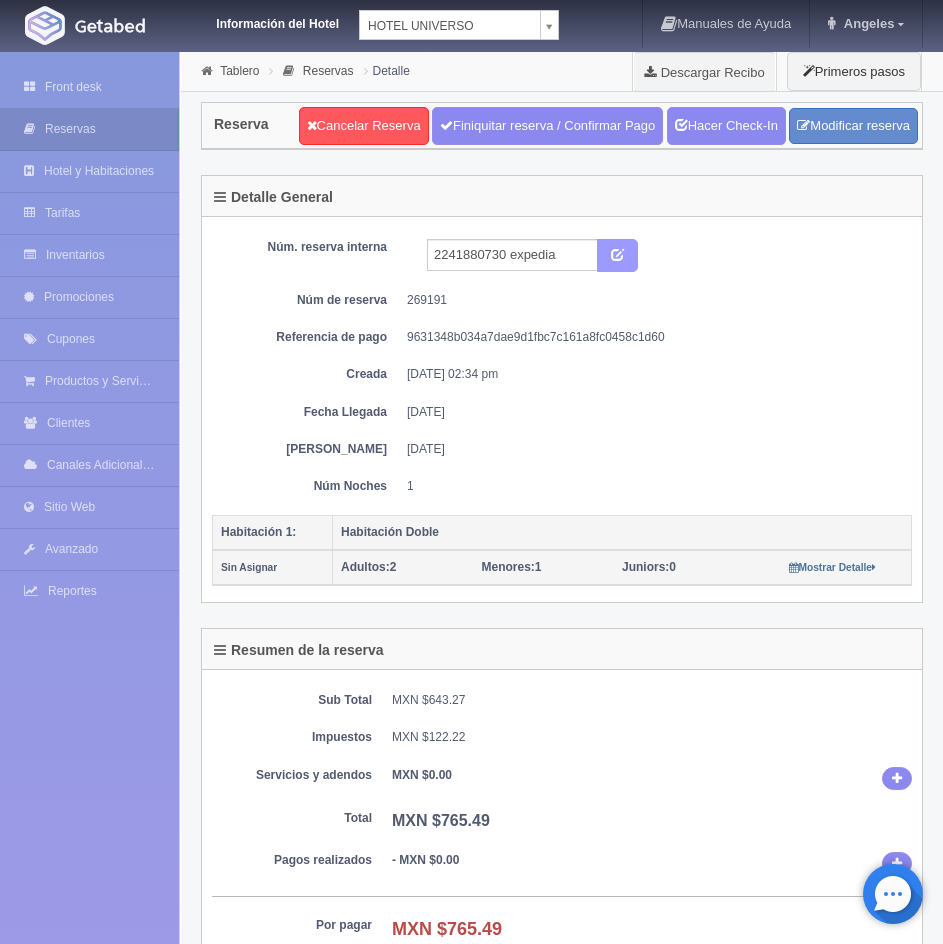 click at bounding box center [617, 253] 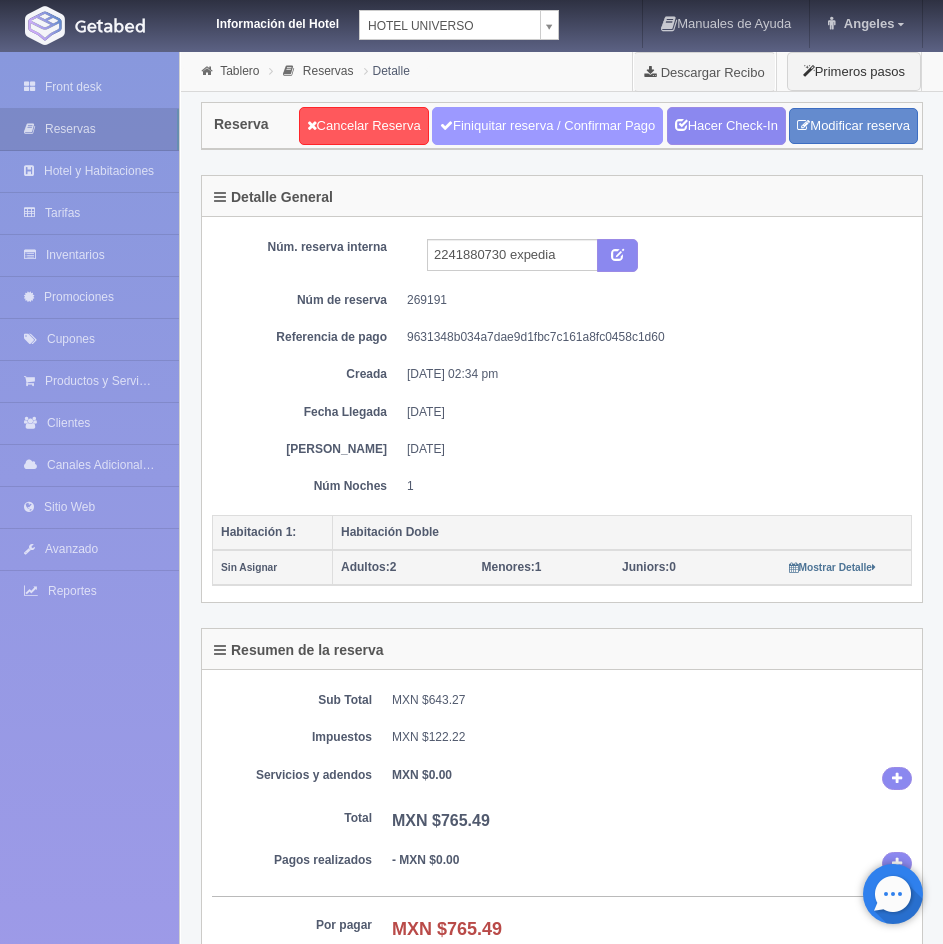 click on "Finiquitar reserva / Confirmar Pago" at bounding box center [547, 126] 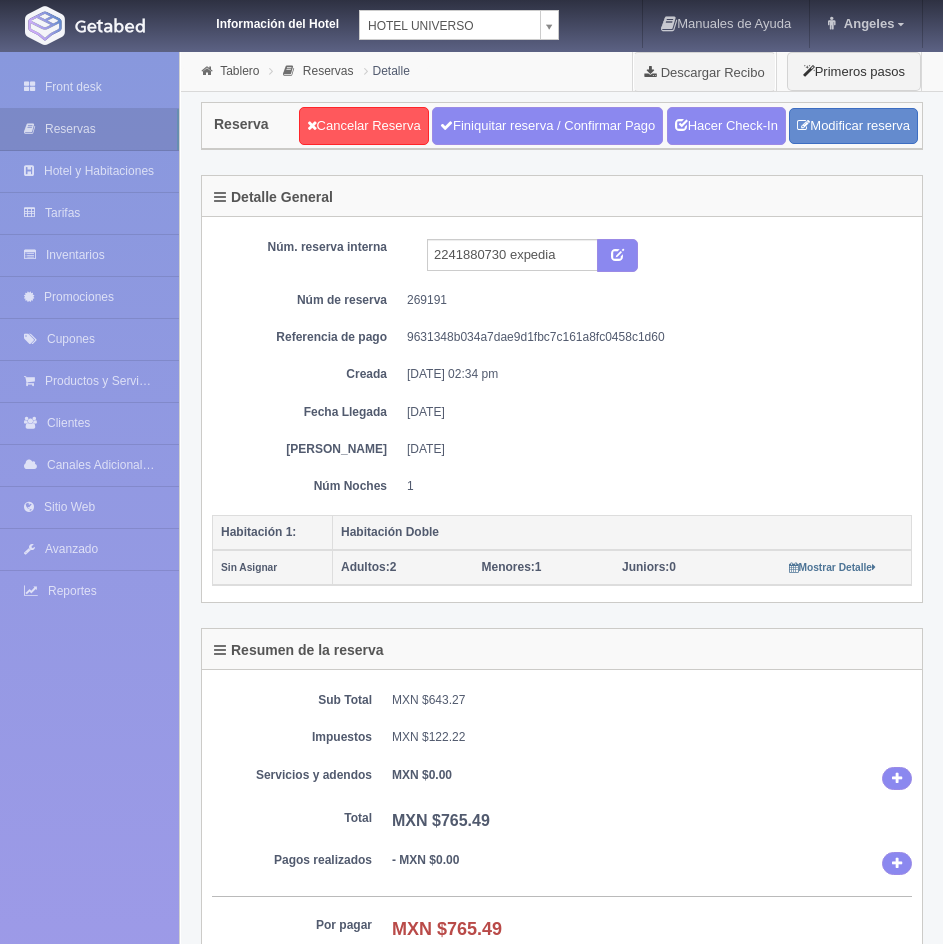 scroll, scrollTop: 0, scrollLeft: 0, axis: both 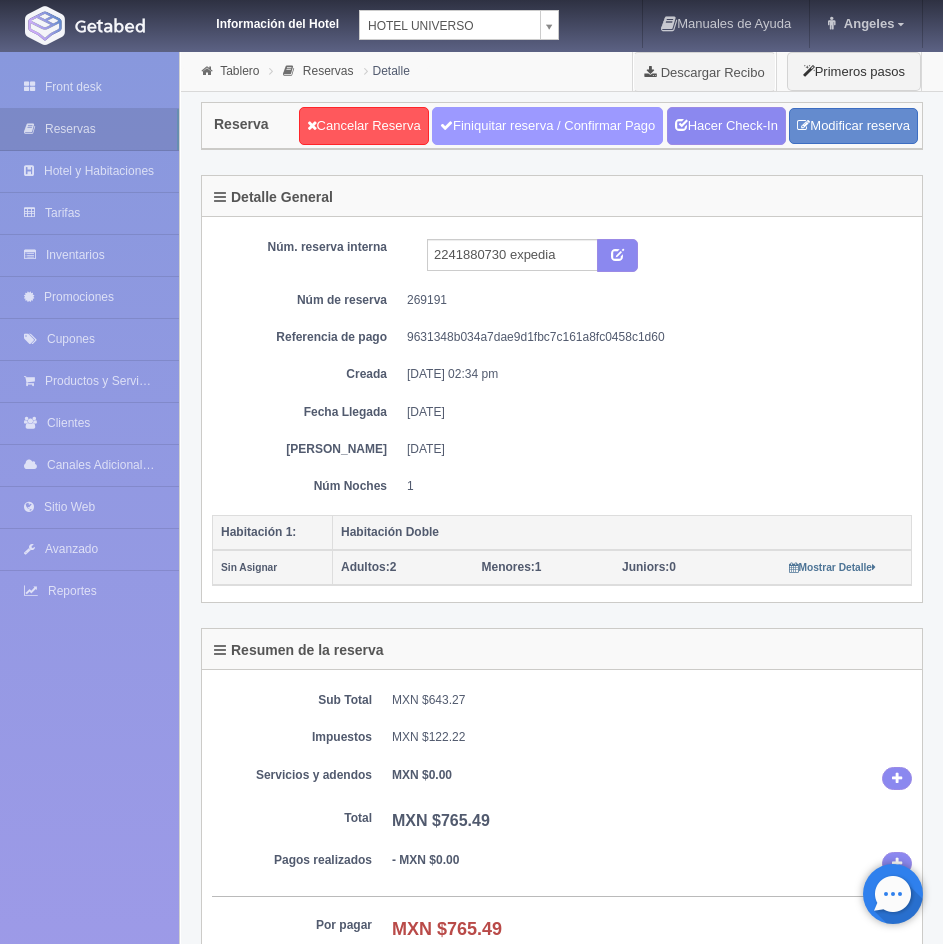 click on "Finiquitar reserva / Confirmar Pago" at bounding box center (547, 126) 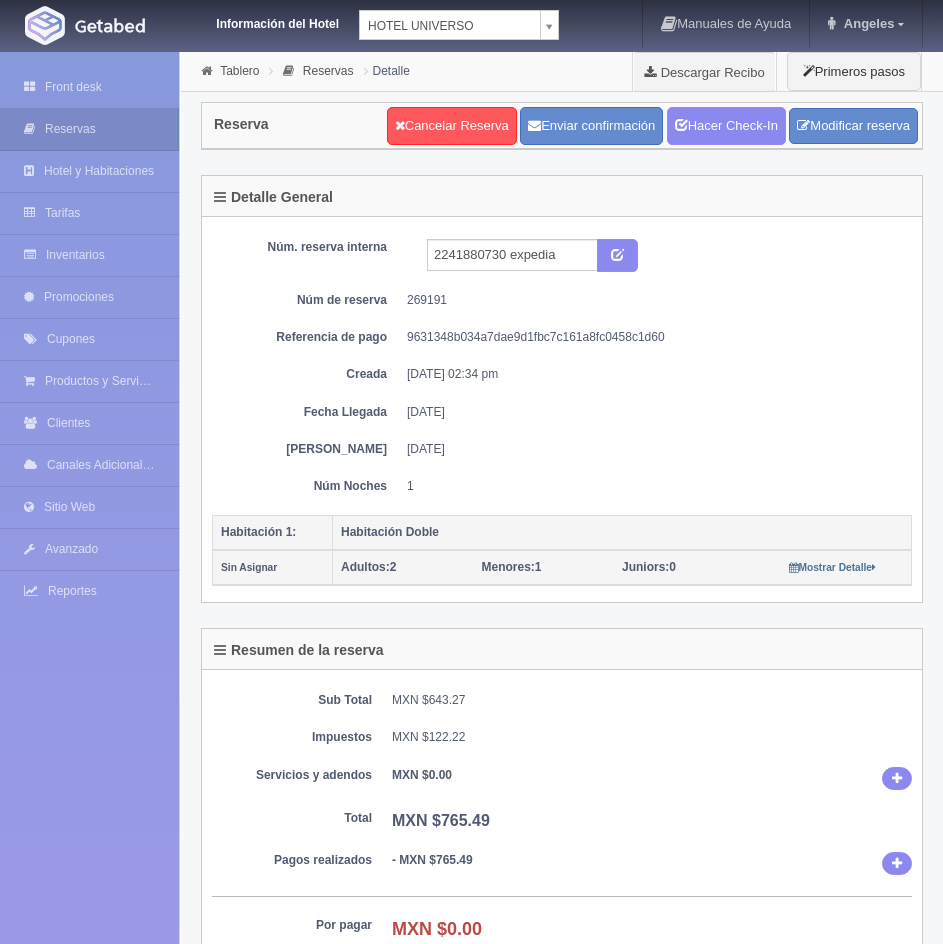 scroll, scrollTop: 0, scrollLeft: 0, axis: both 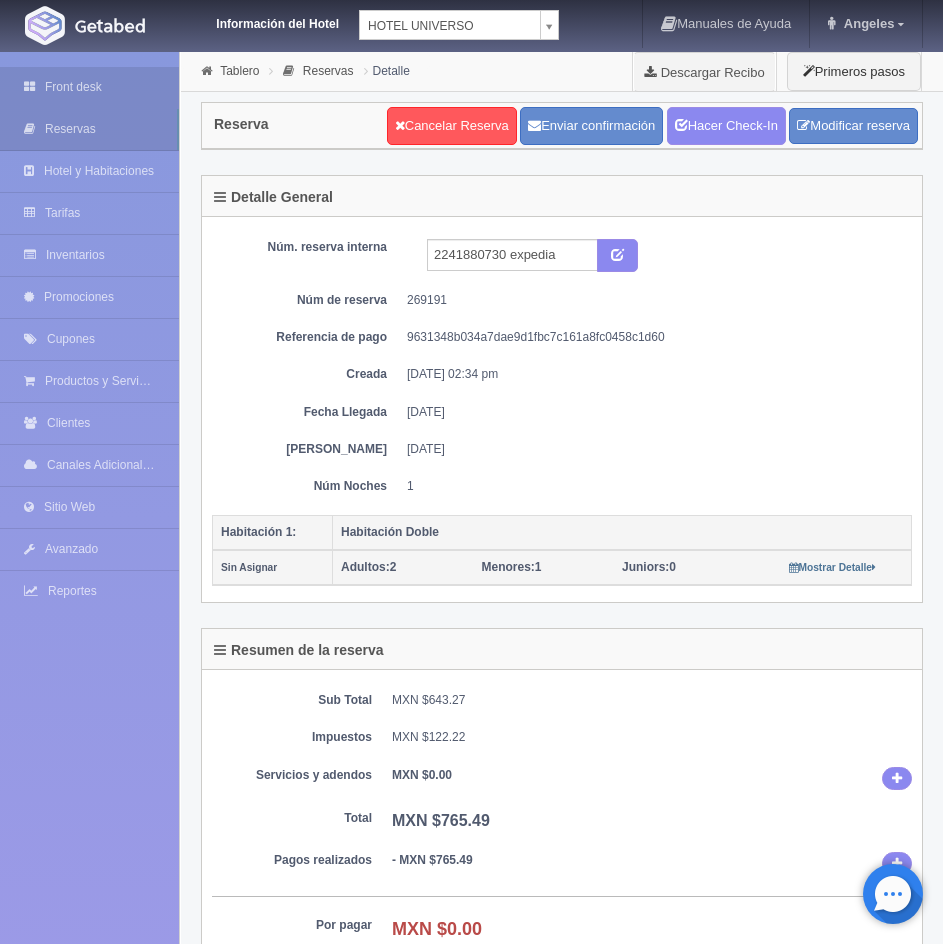 click on "Front desk" at bounding box center (89, 87) 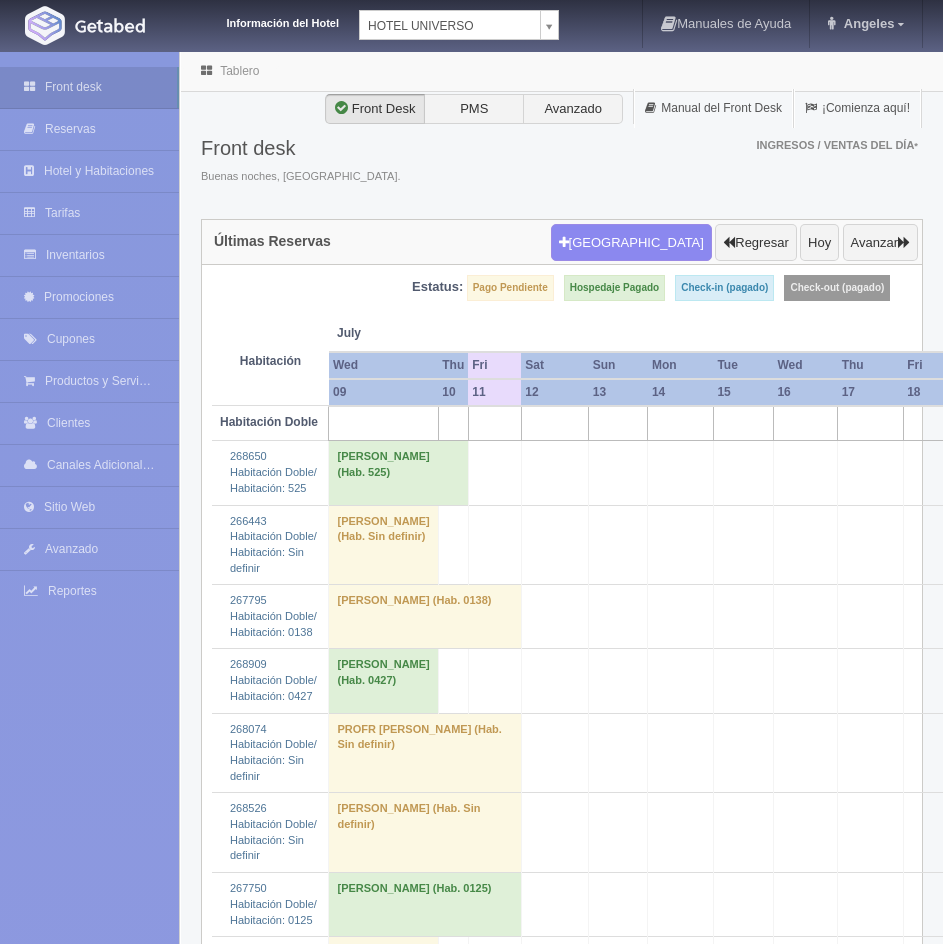 scroll, scrollTop: 0, scrollLeft: 0, axis: both 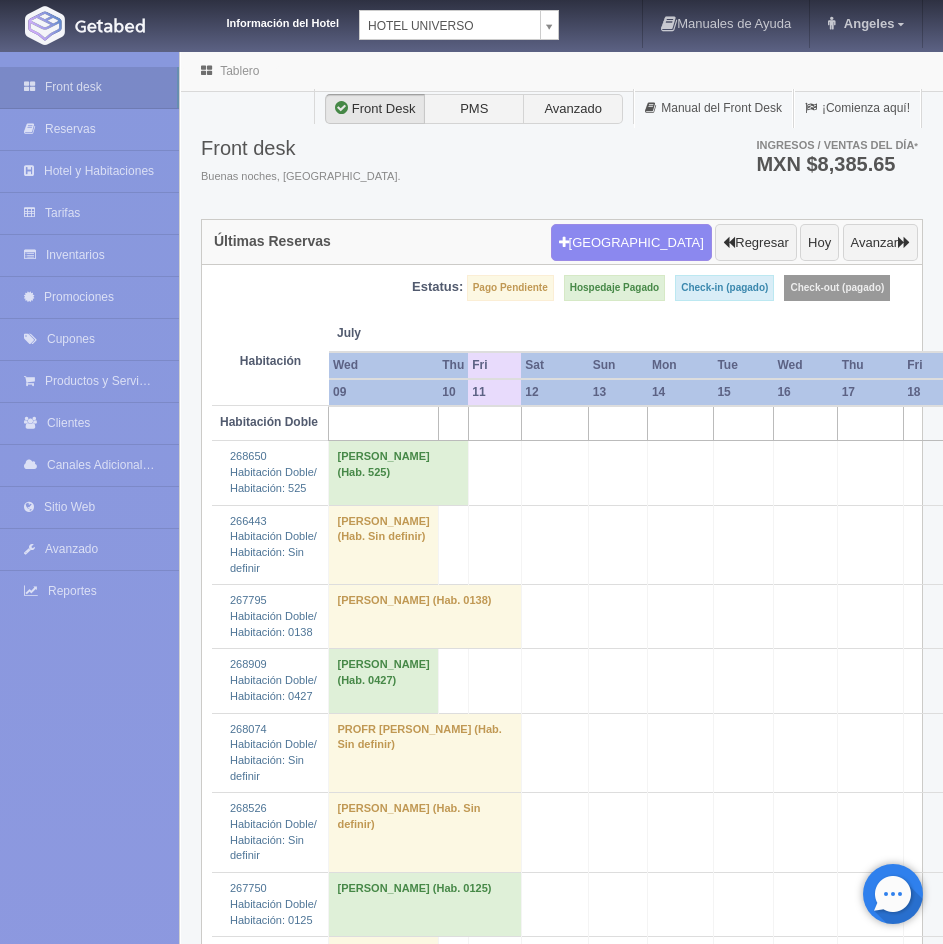 click on "Información del Hotel
[GEOGRAPHIC_DATA][PERSON_NAME][PERSON_NAME]
Manuales de Ayuda
Actualizaciones recientes
[GEOGRAPHIC_DATA]
Mi Perfil
Salir / Log Out
Procesando...
Front desk
Reservas
Hotel y Habitaciones
Tarifas
Inventarios
Promociones
Cupones
Productos y Servicios" at bounding box center [471, 5382] 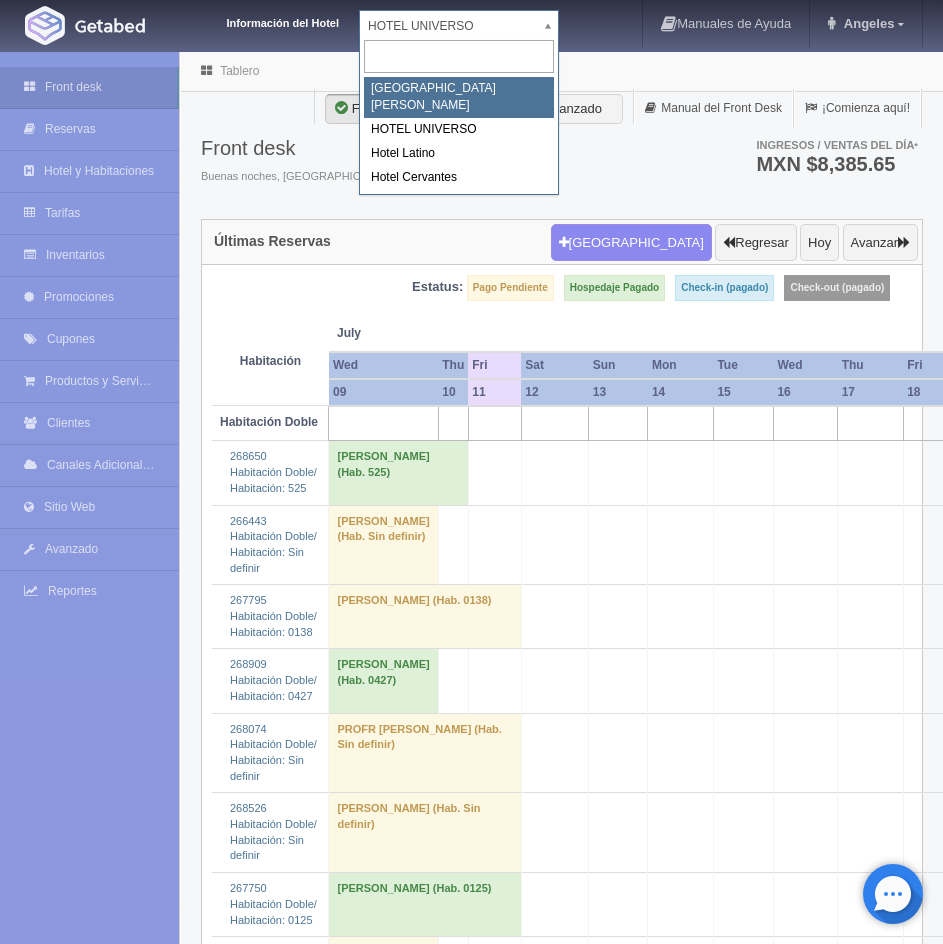 select on "357" 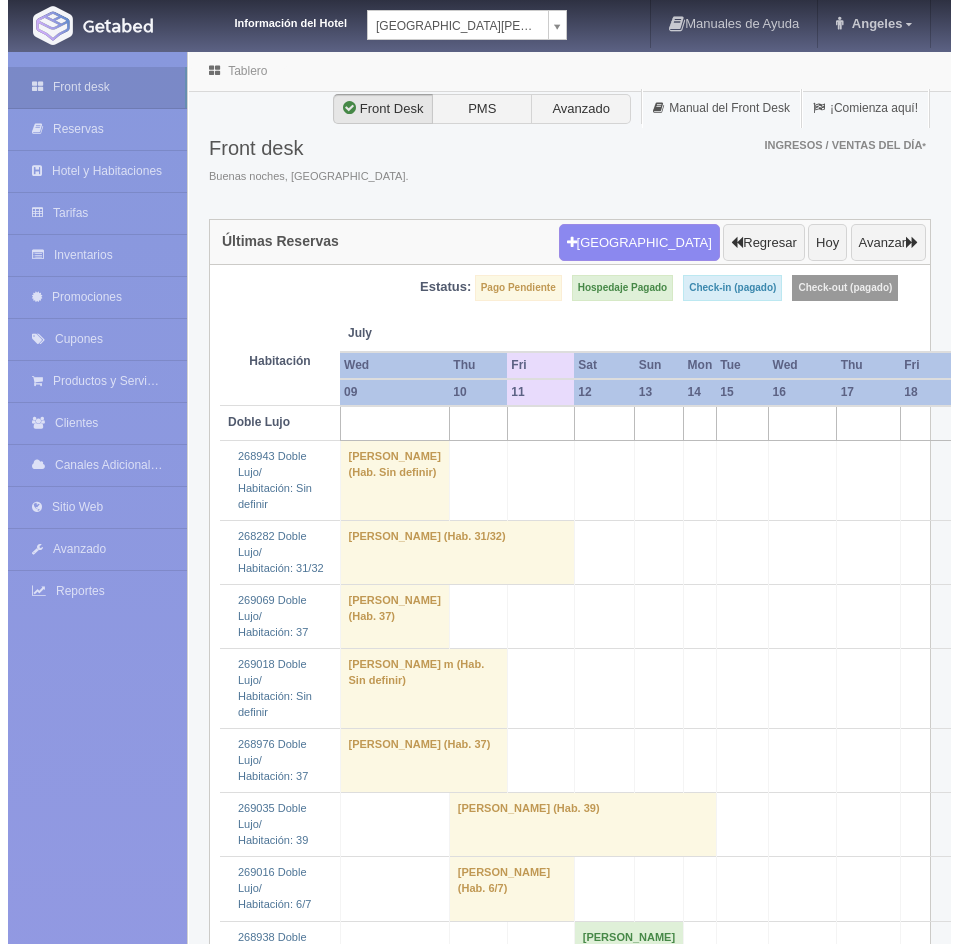 scroll, scrollTop: 0, scrollLeft: 0, axis: both 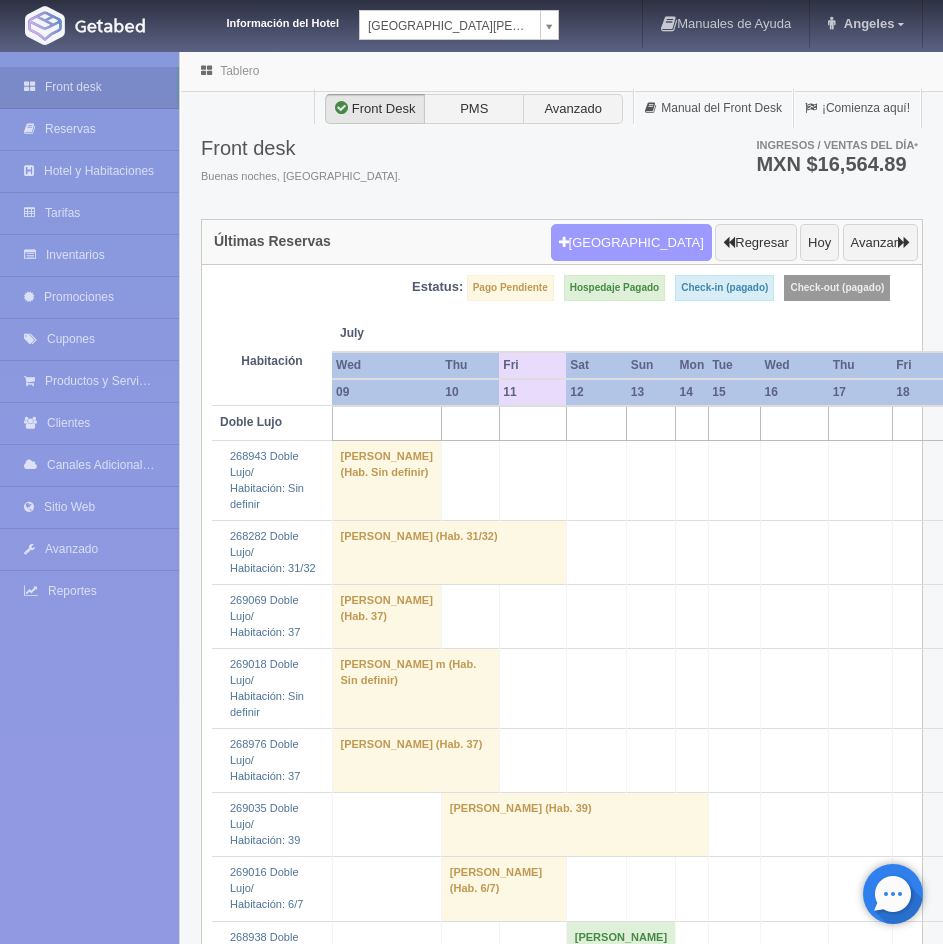 click on "[GEOGRAPHIC_DATA]" at bounding box center (631, 243) 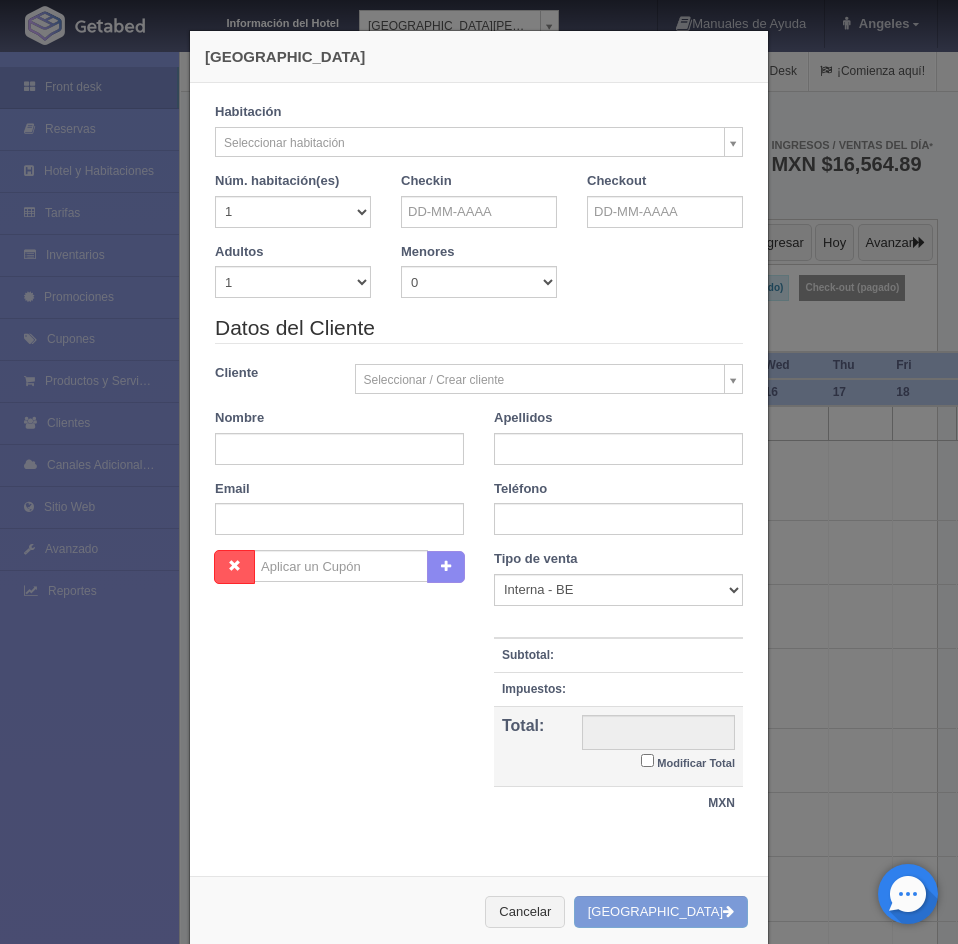 checkbox on "false" 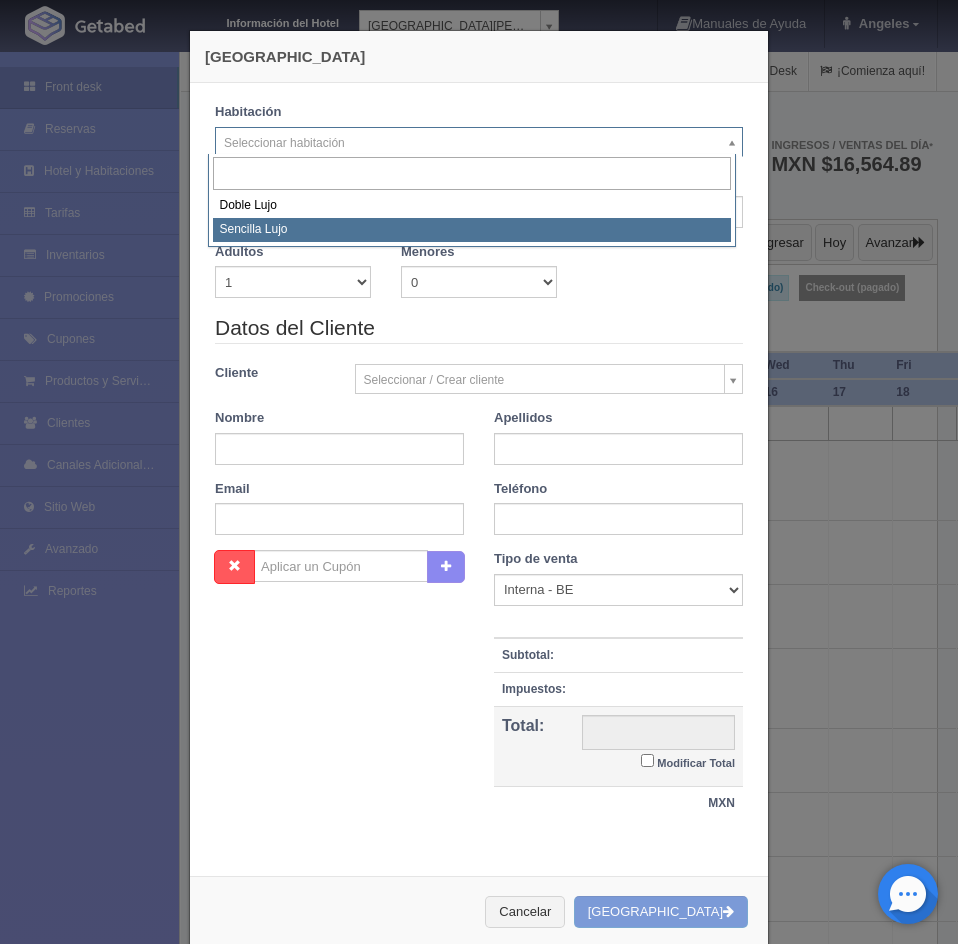 drag, startPoint x: 254, startPoint y: 232, endPoint x: 415, endPoint y: 239, distance: 161.1521 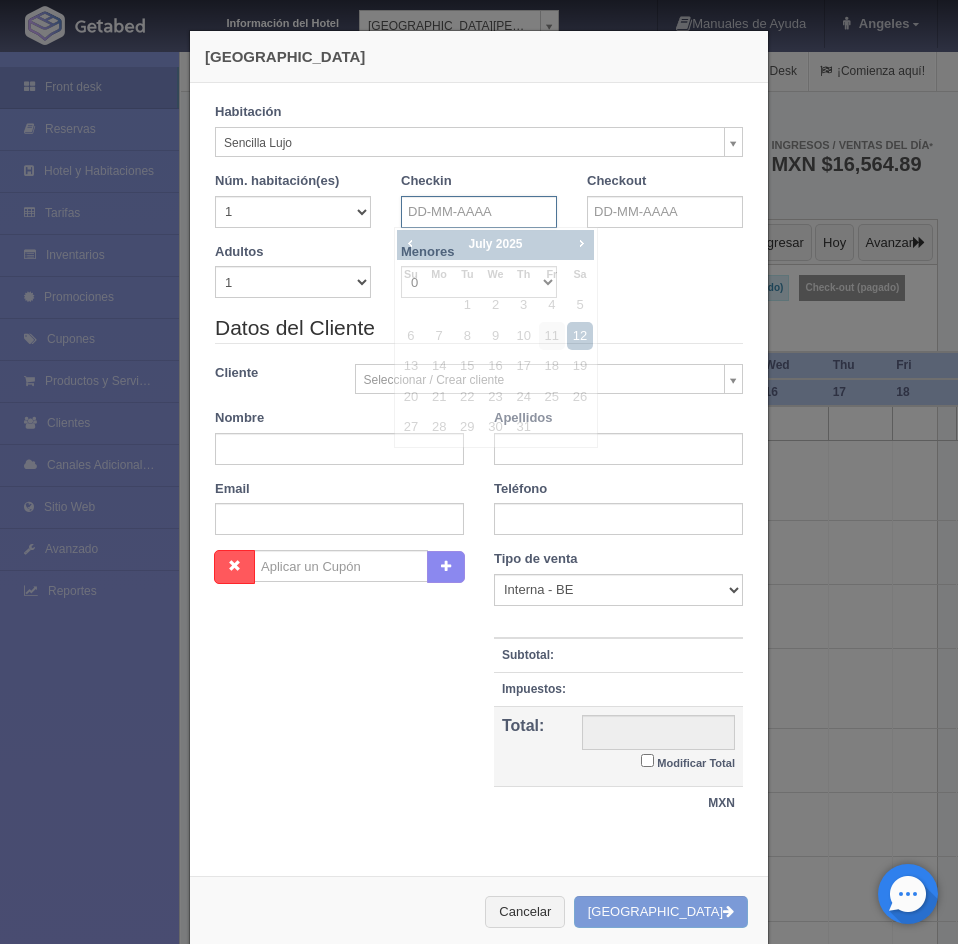 click at bounding box center (479, 212) 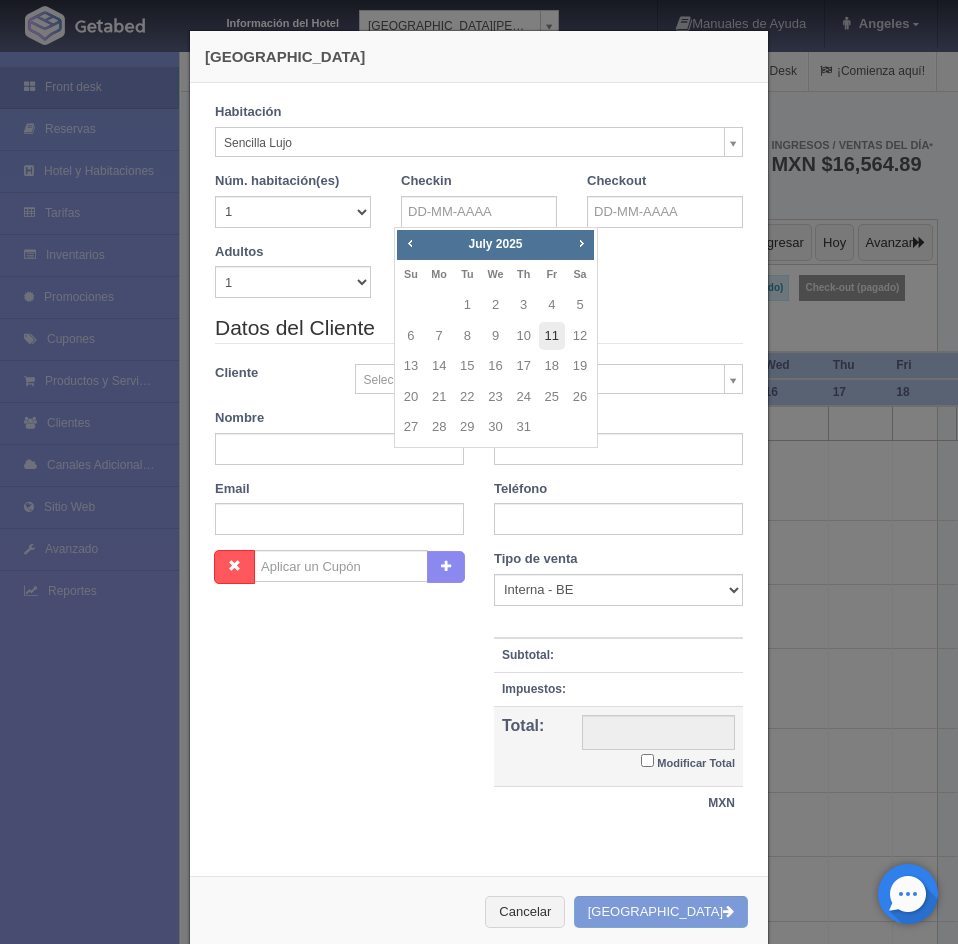 checkbox on "false" 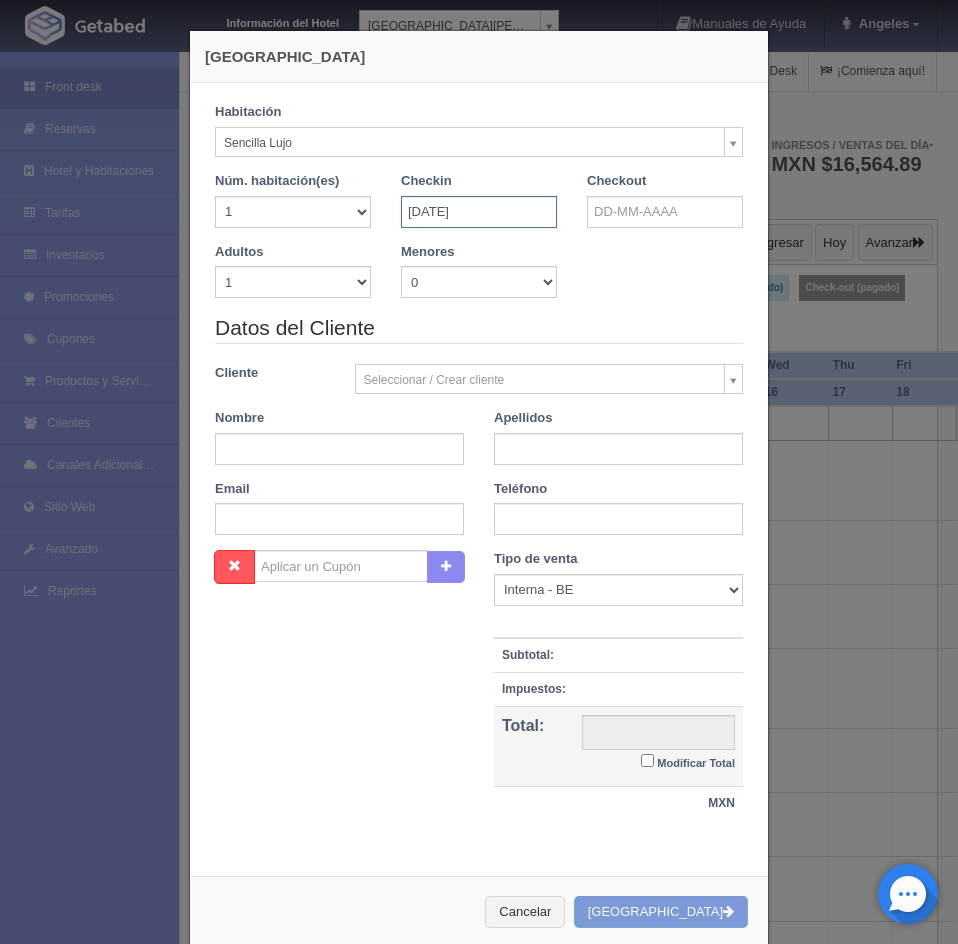 click on "11-07-2025" at bounding box center [479, 212] 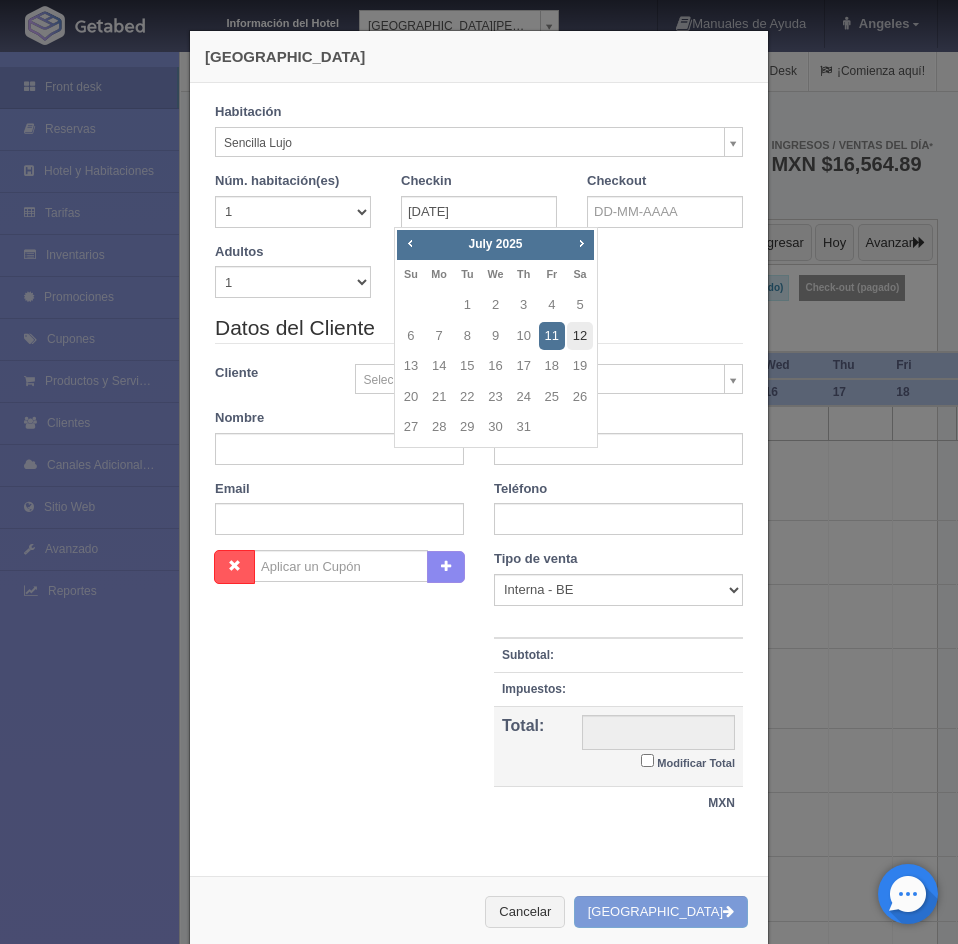 click on "12" at bounding box center (580, 336) 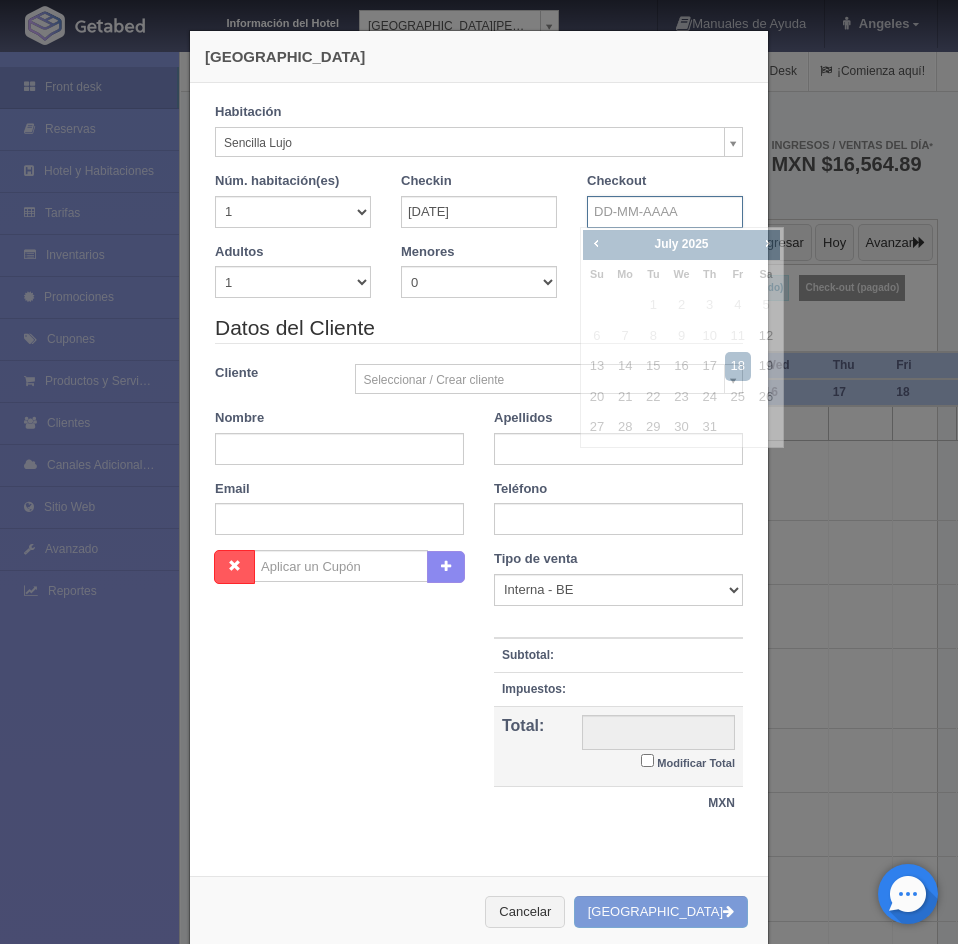 click at bounding box center [665, 212] 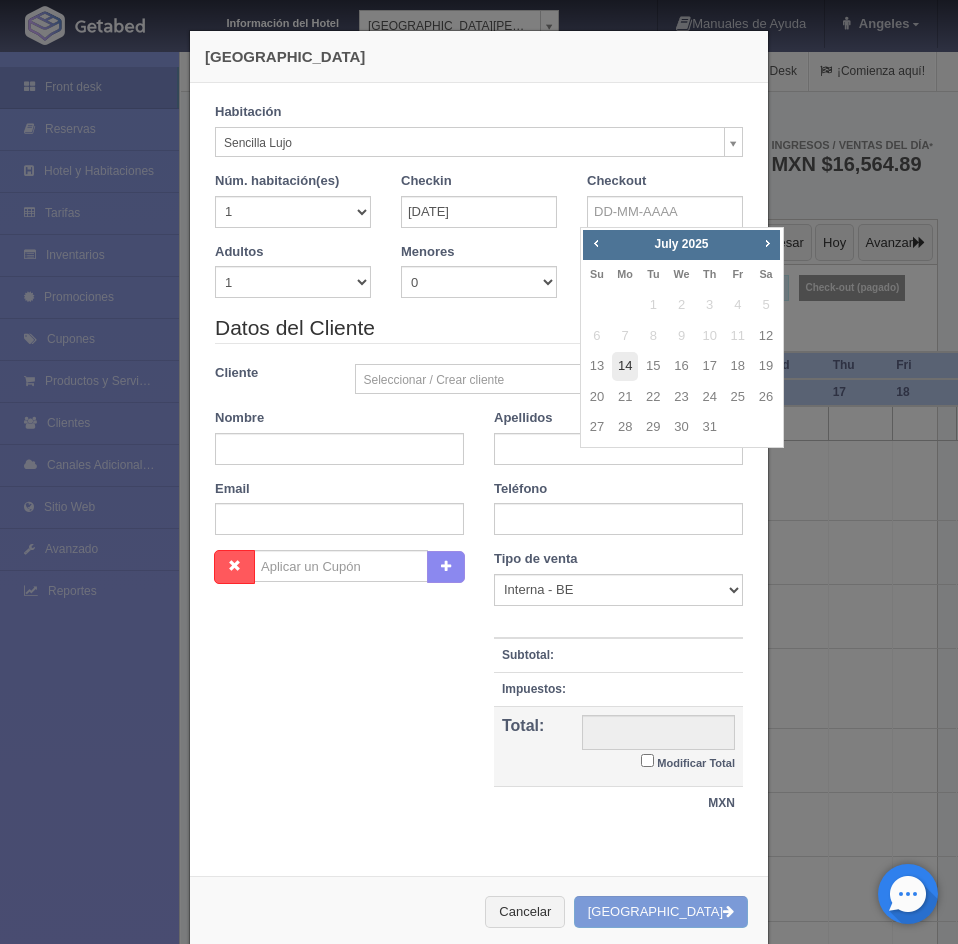 click on "14" at bounding box center (625, 366) 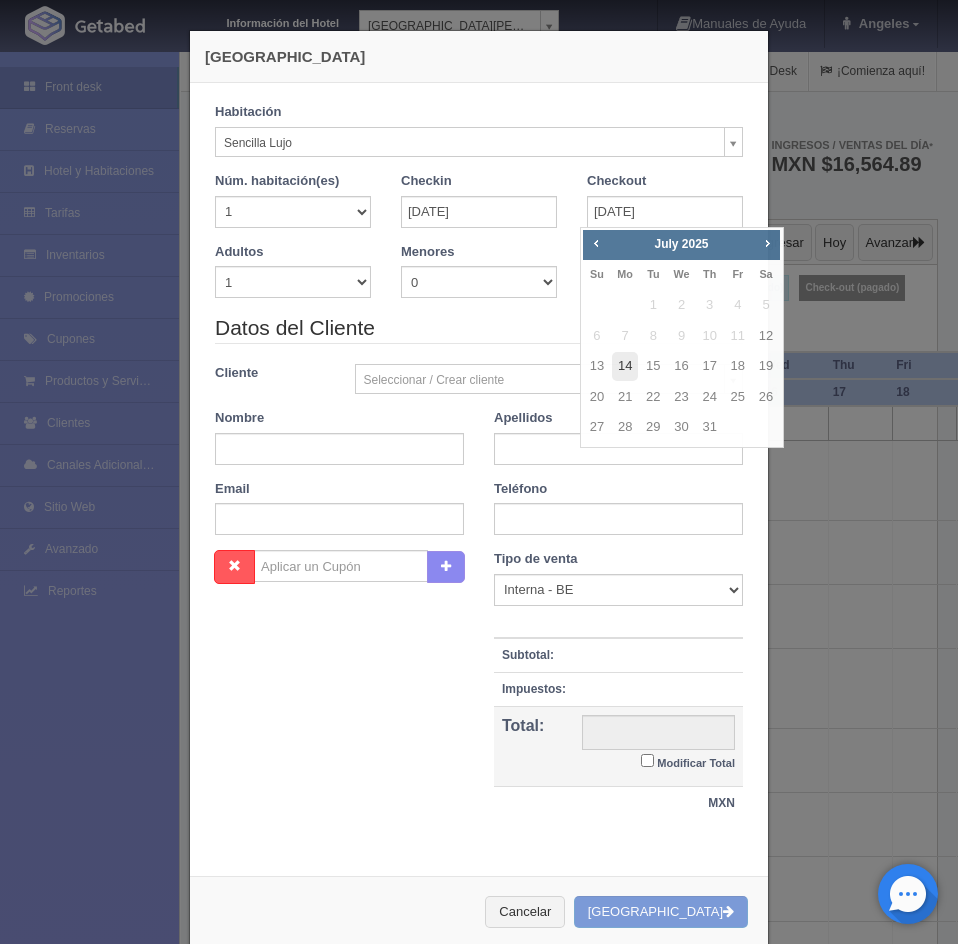 checkbox on "false" 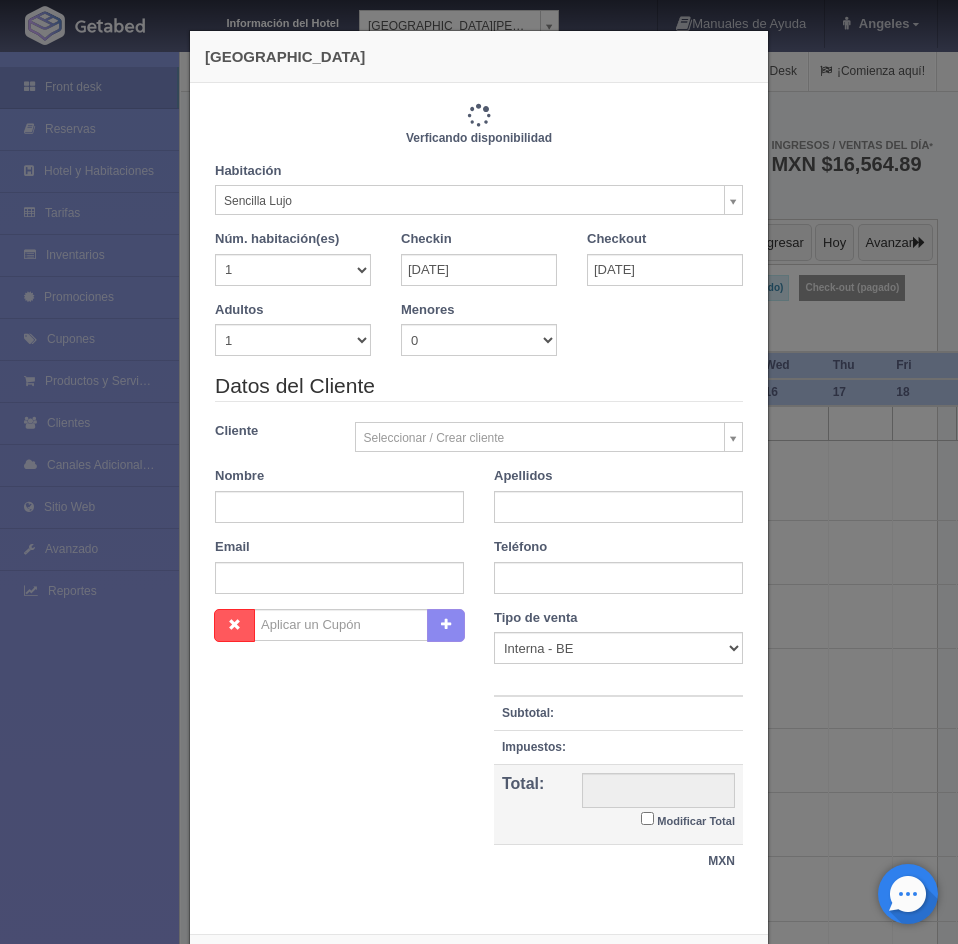 type on "2300.00" 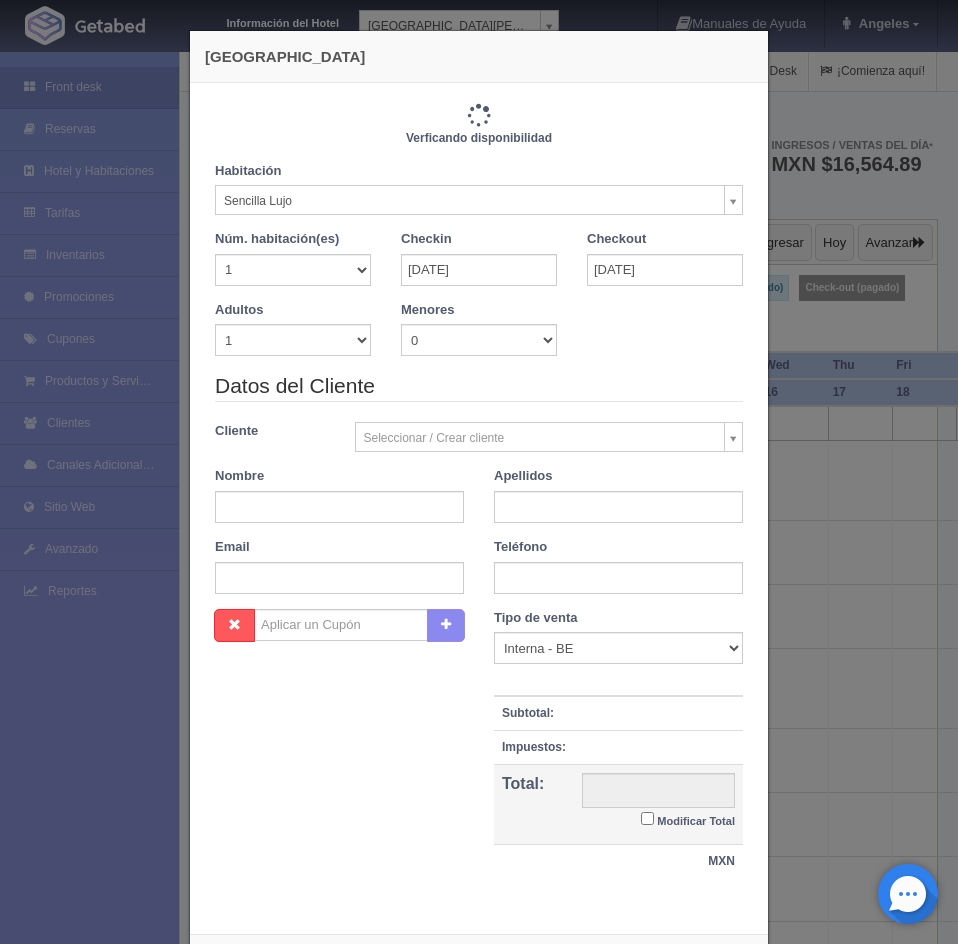 checkbox on "false" 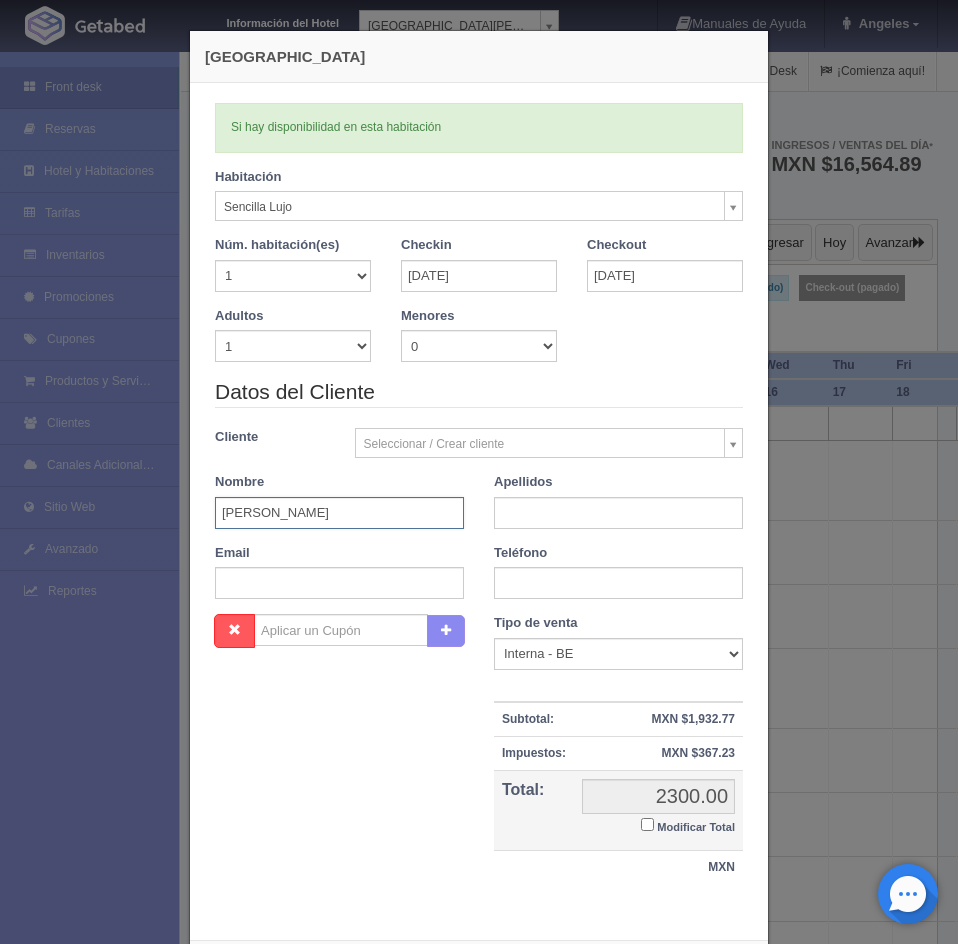 type on "[PERSON_NAME]" 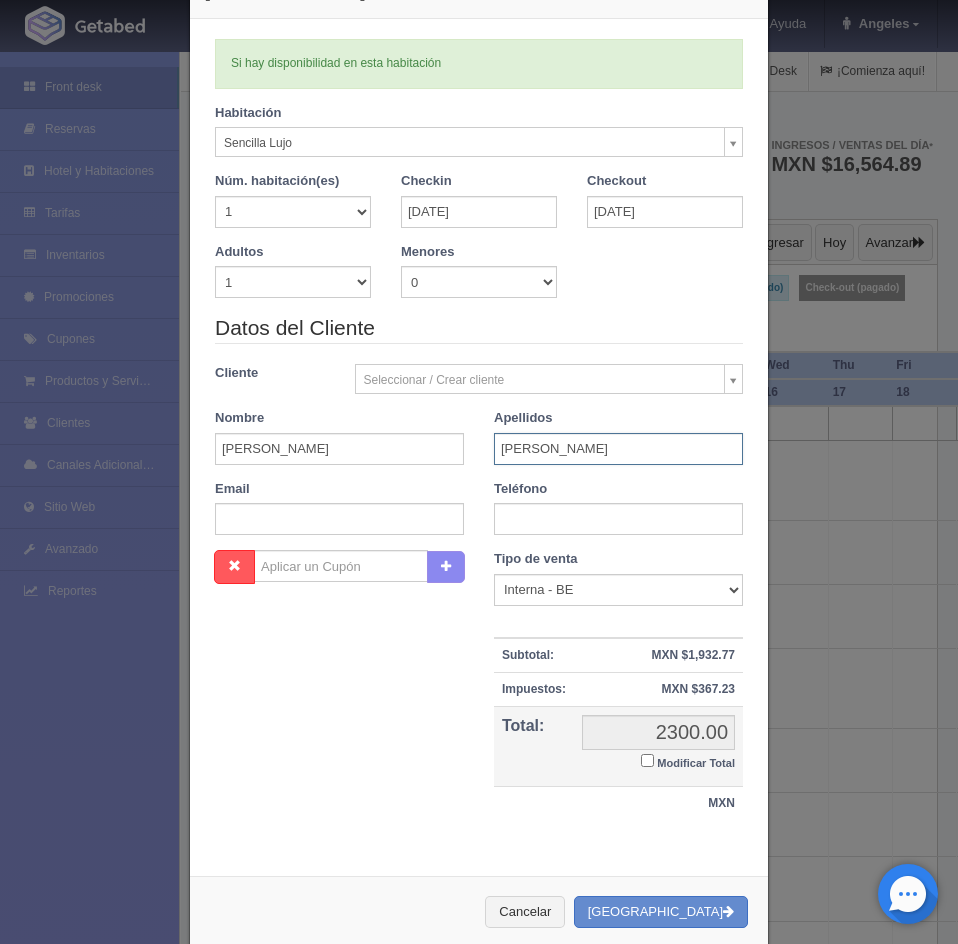 scroll, scrollTop: 99, scrollLeft: 0, axis: vertical 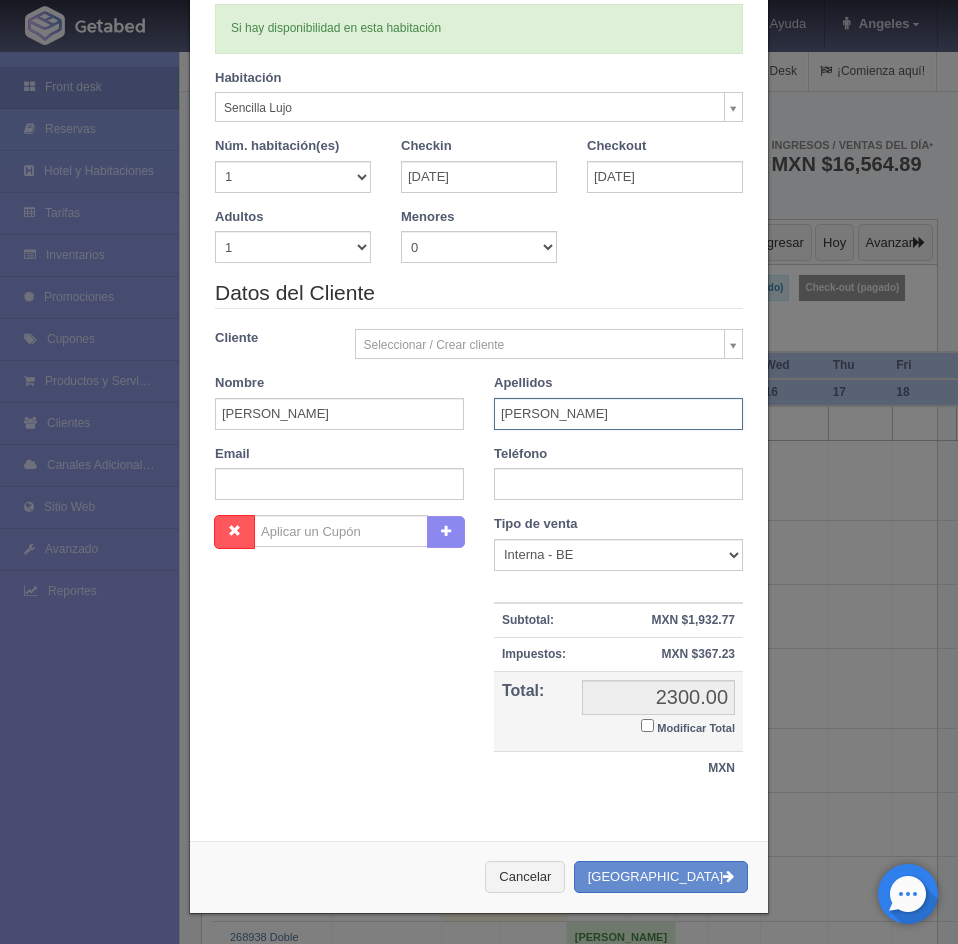 type on "[PERSON_NAME]" 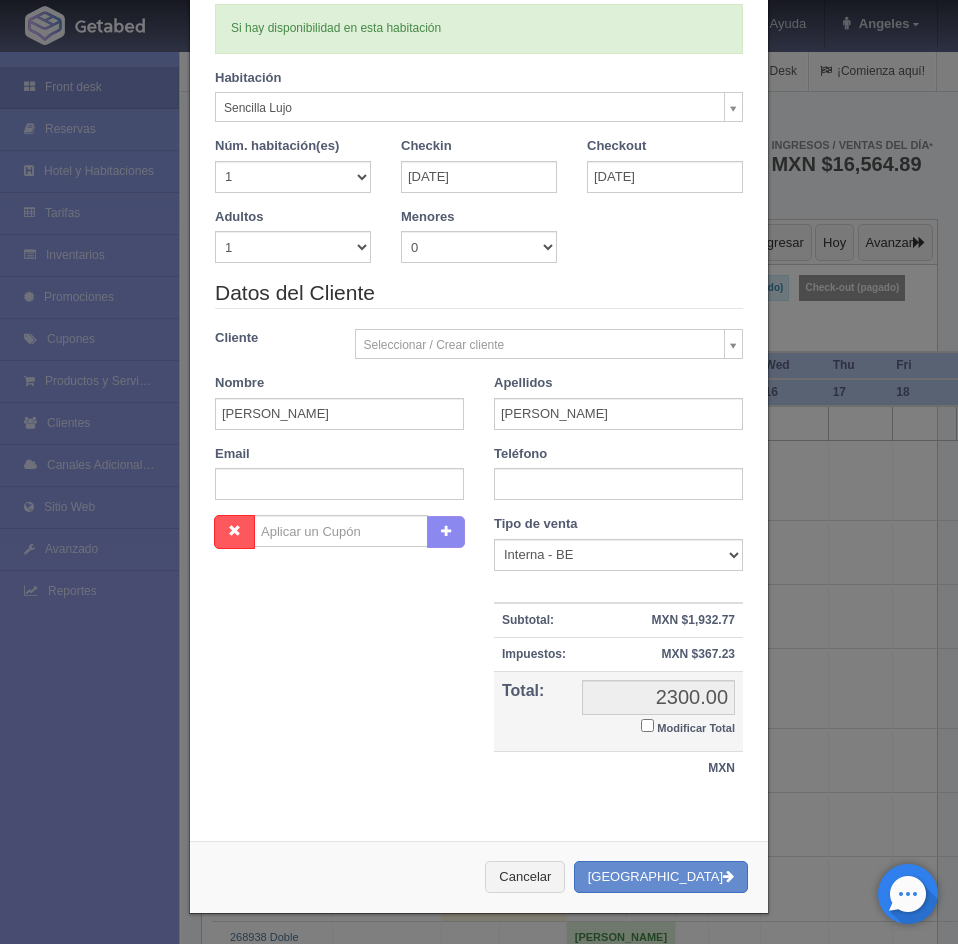 click on "Modificar Total" at bounding box center (647, 725) 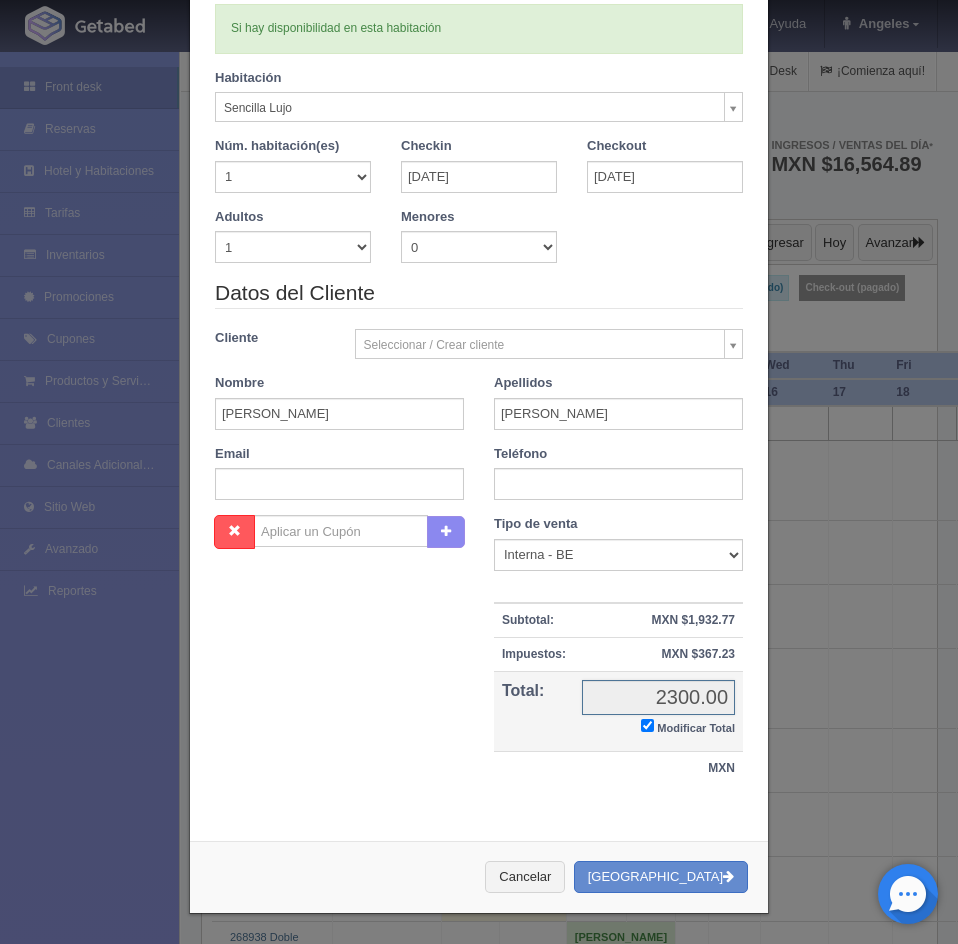 checkbox on "true" 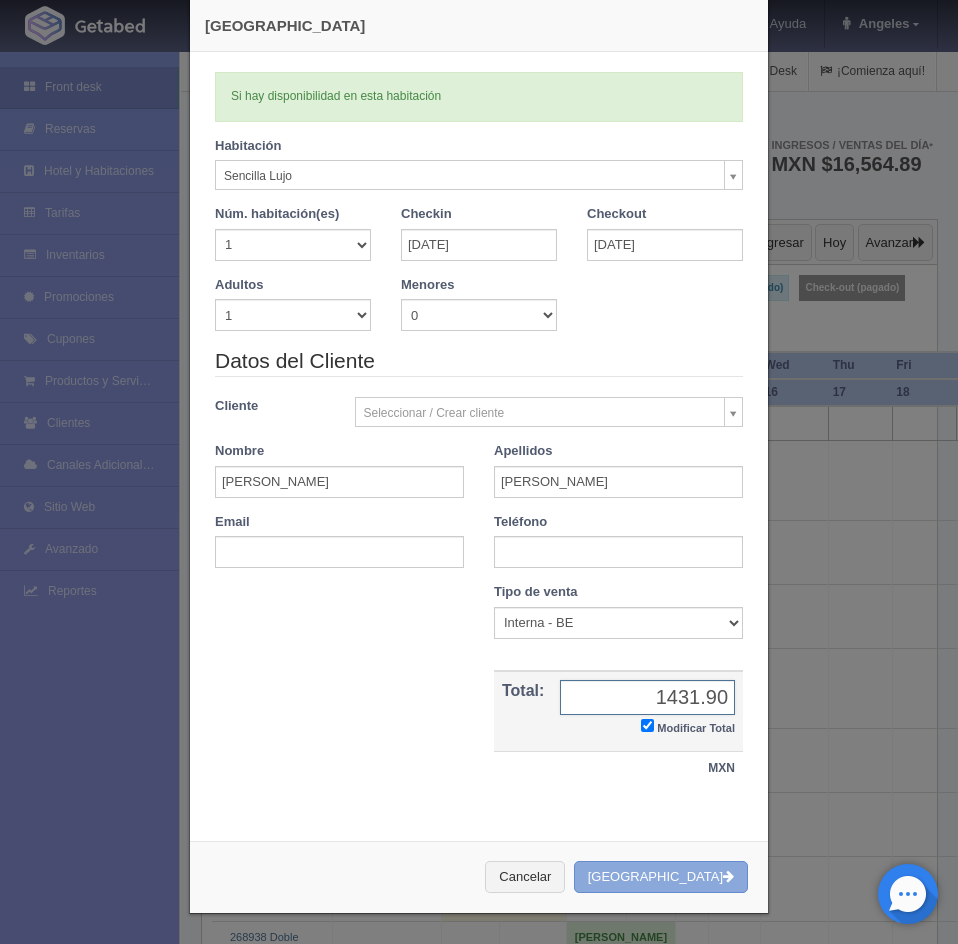 type on "1431.90" 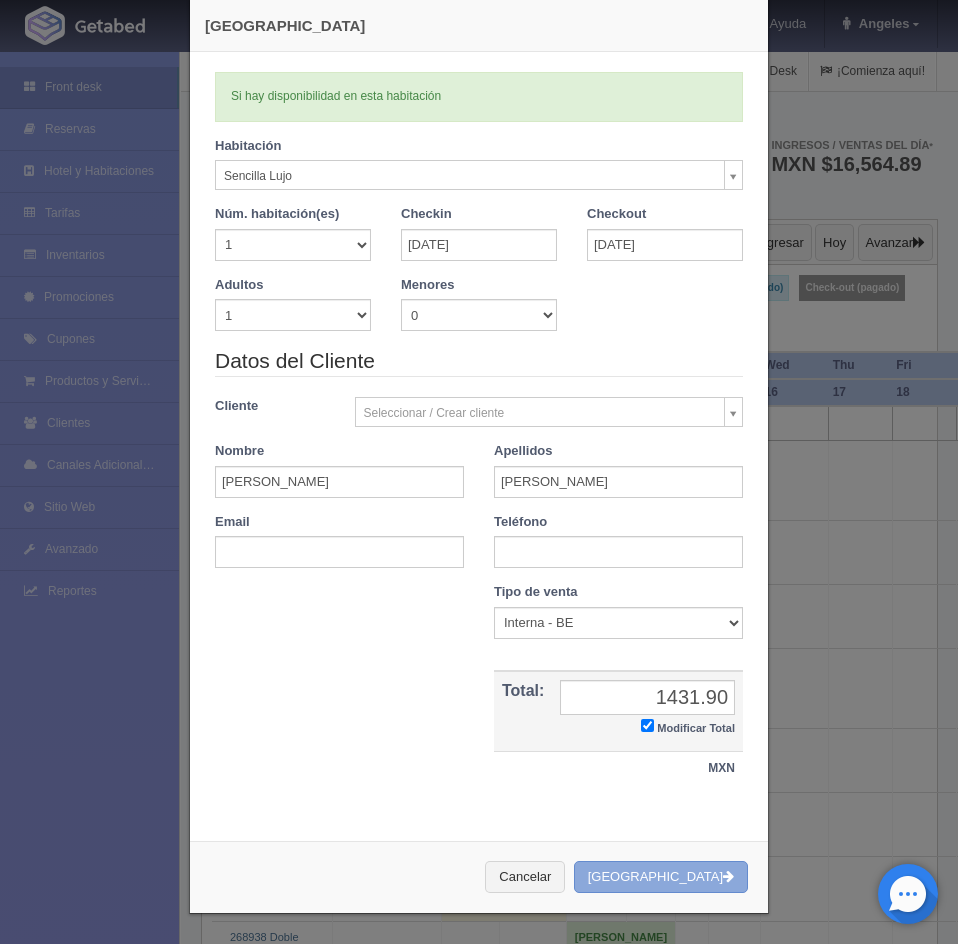click on "Crear Reserva" at bounding box center (661, 877) 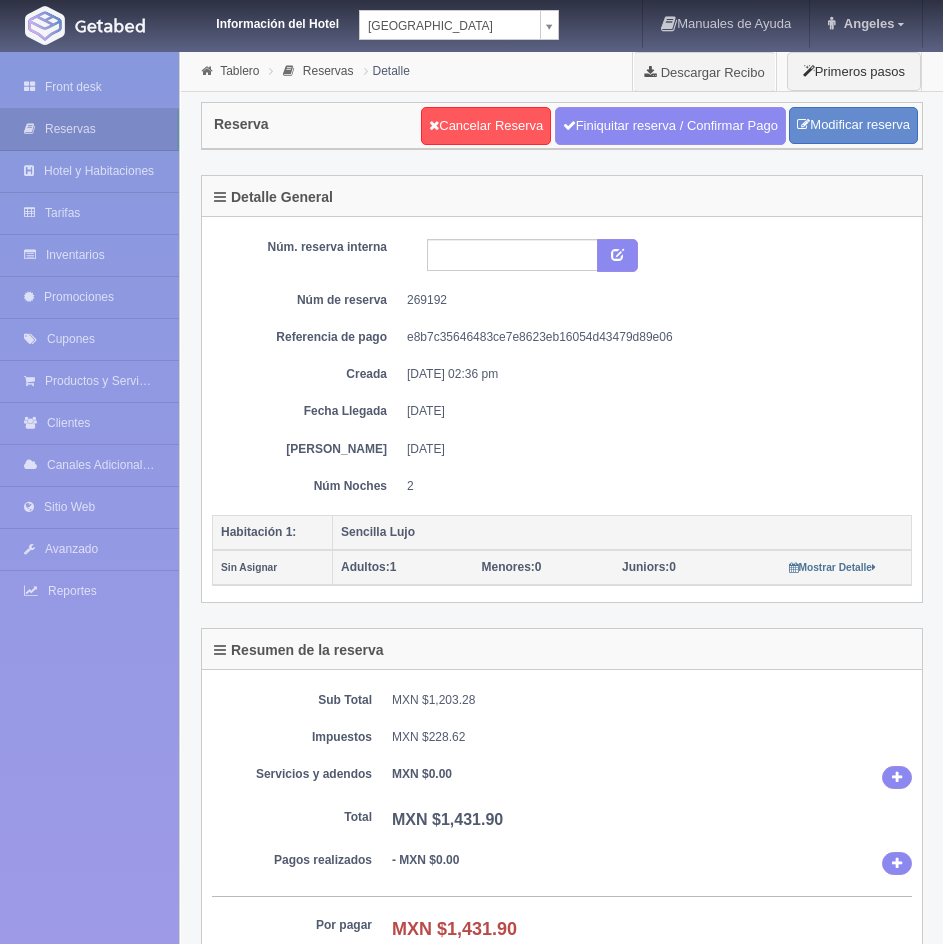 scroll, scrollTop: 0, scrollLeft: 0, axis: both 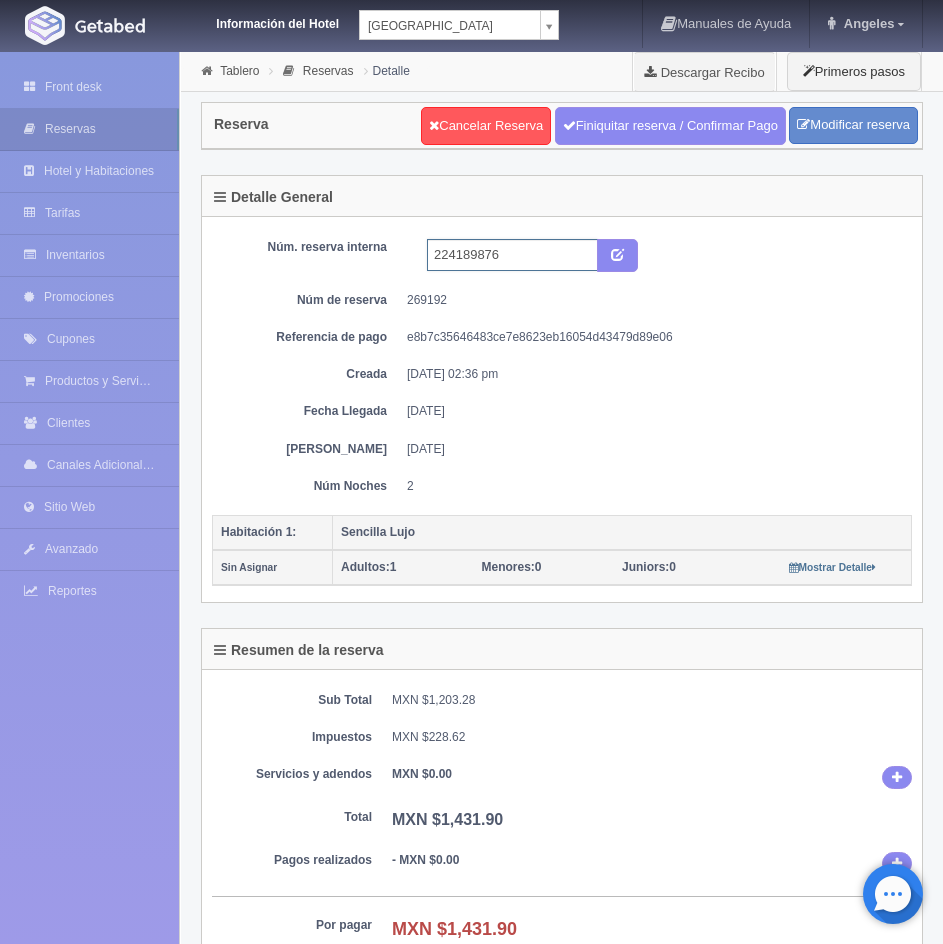 click on "224189876" at bounding box center [512, 255] 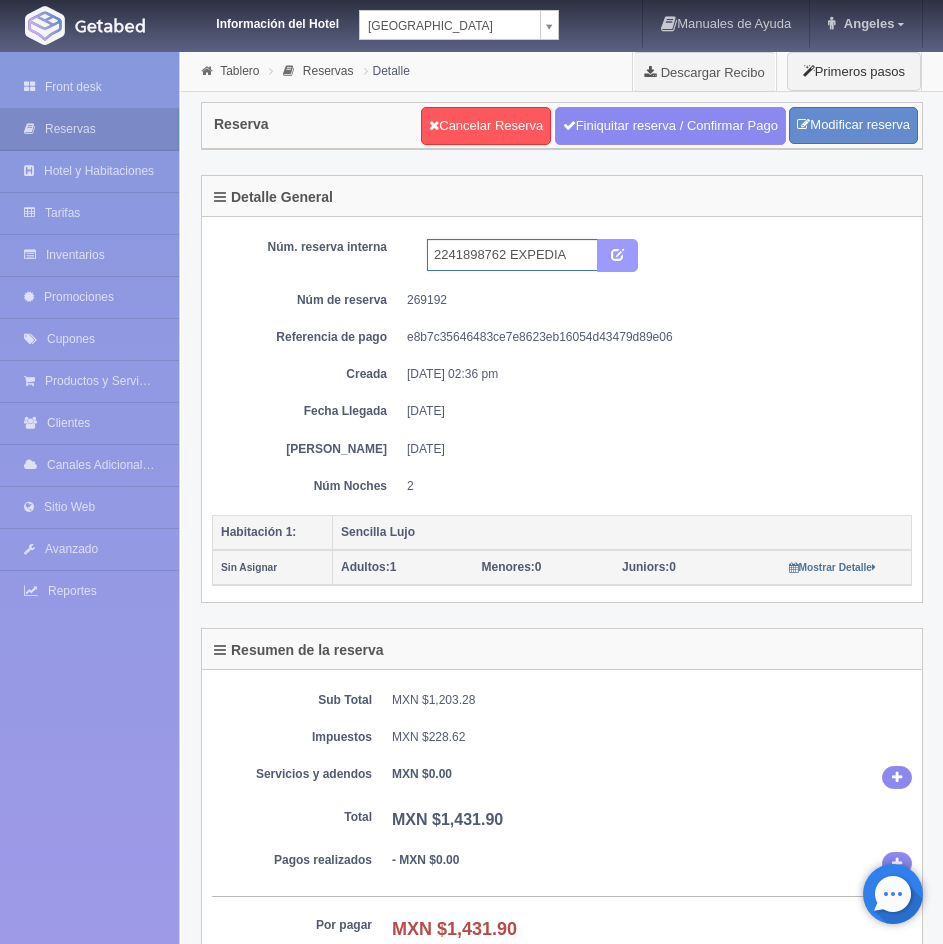 type on "2241898762 EXPEDIA" 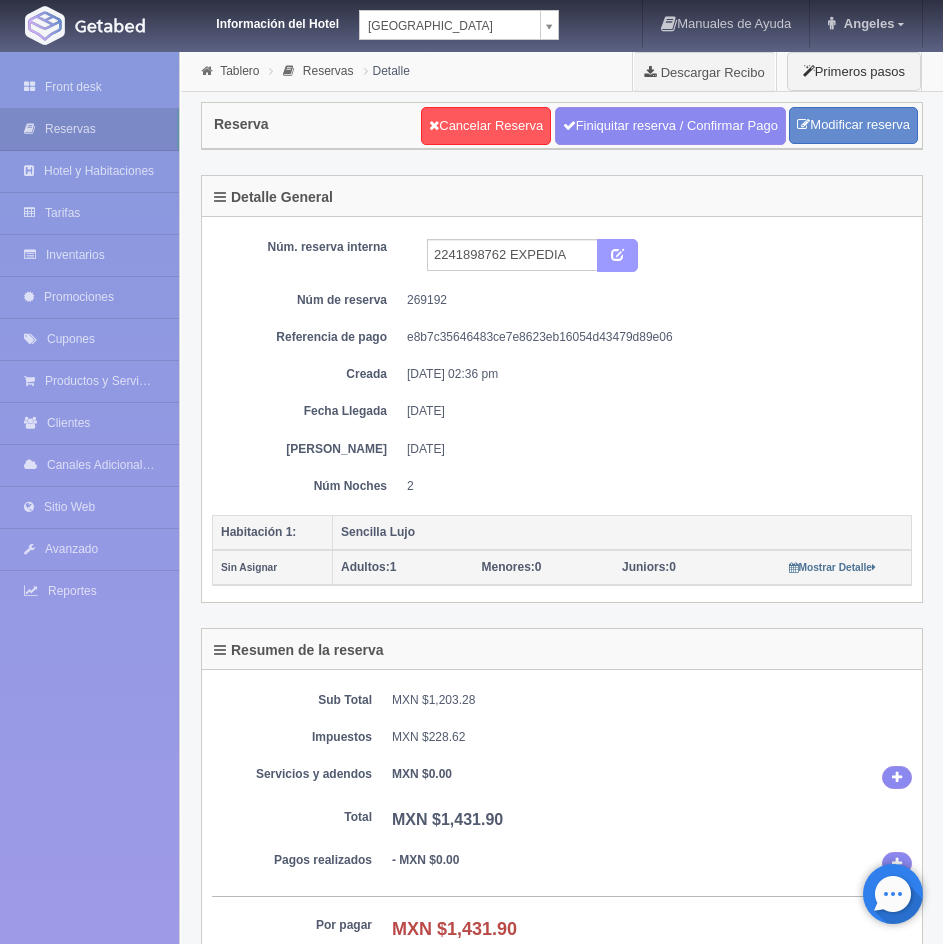 click at bounding box center (617, 253) 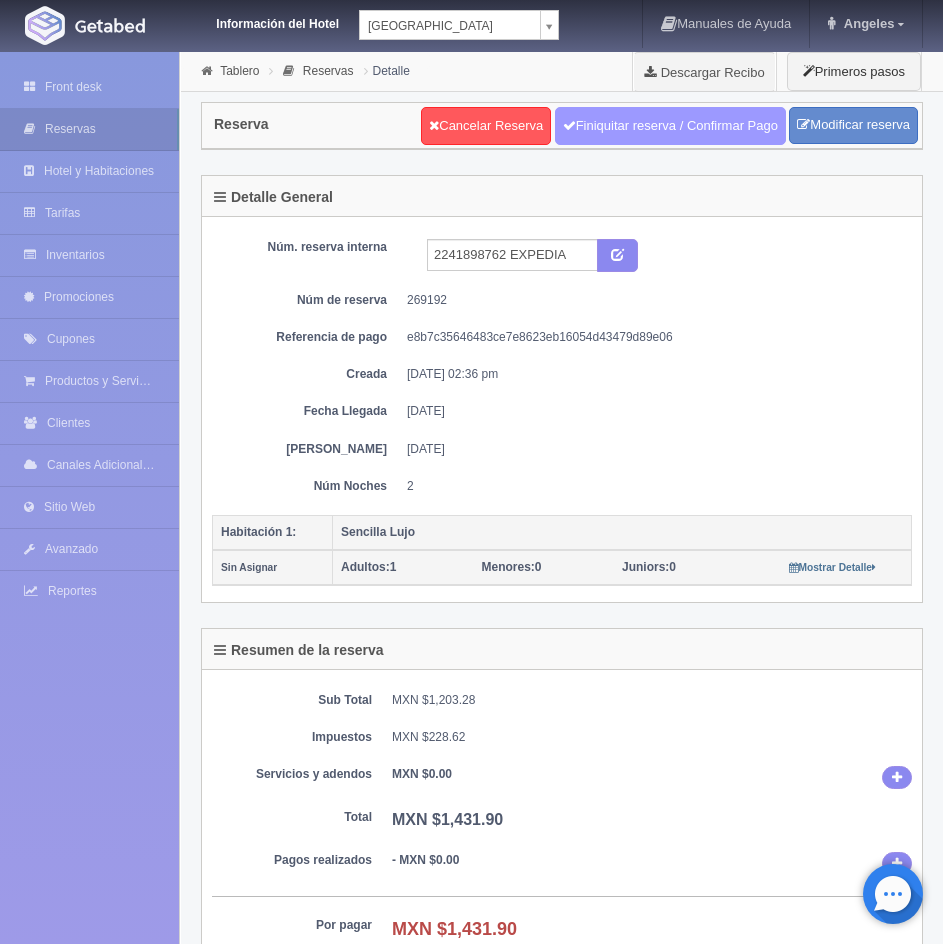 click on "Finiquitar reserva / Confirmar Pago" at bounding box center [670, 126] 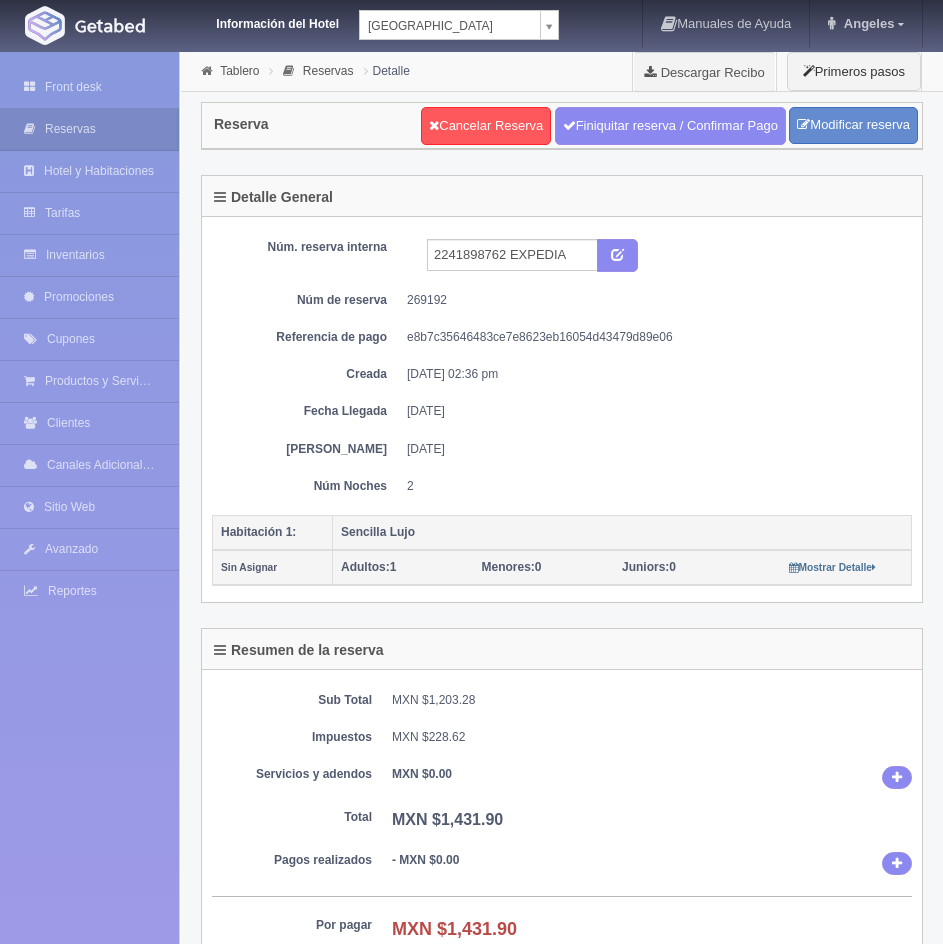 scroll, scrollTop: 0, scrollLeft: 0, axis: both 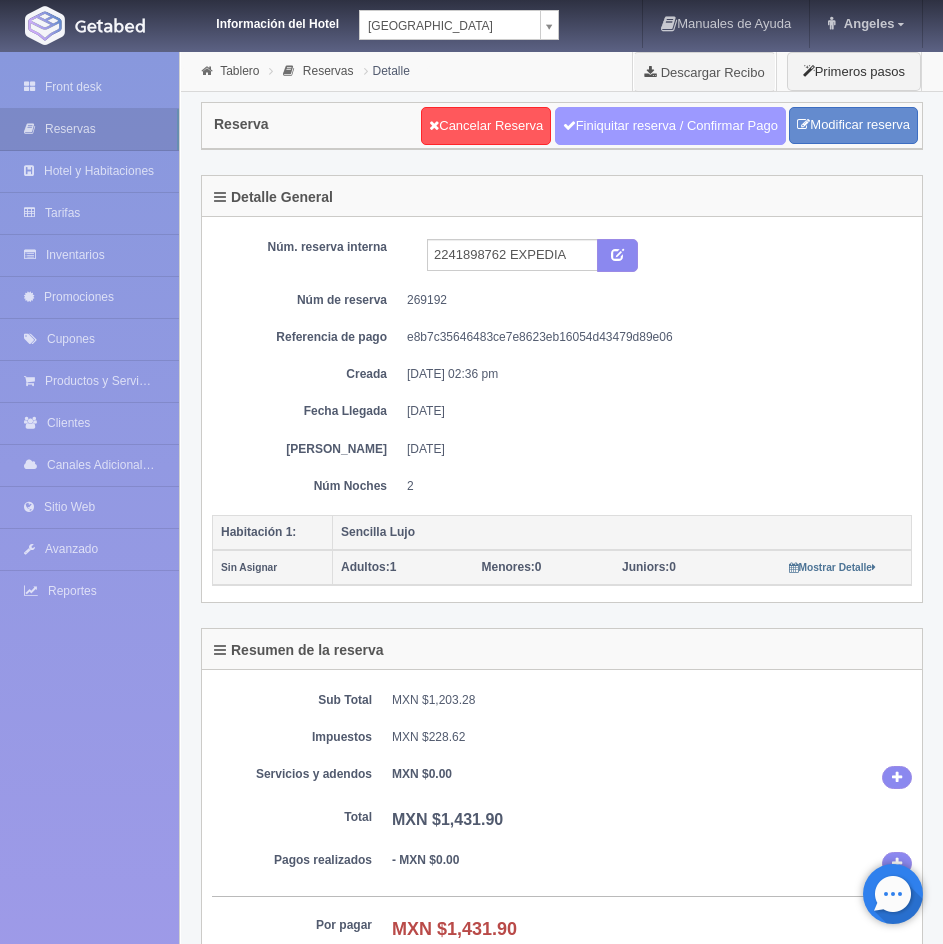 click on "Finiquitar reserva / Confirmar Pago" at bounding box center (670, 126) 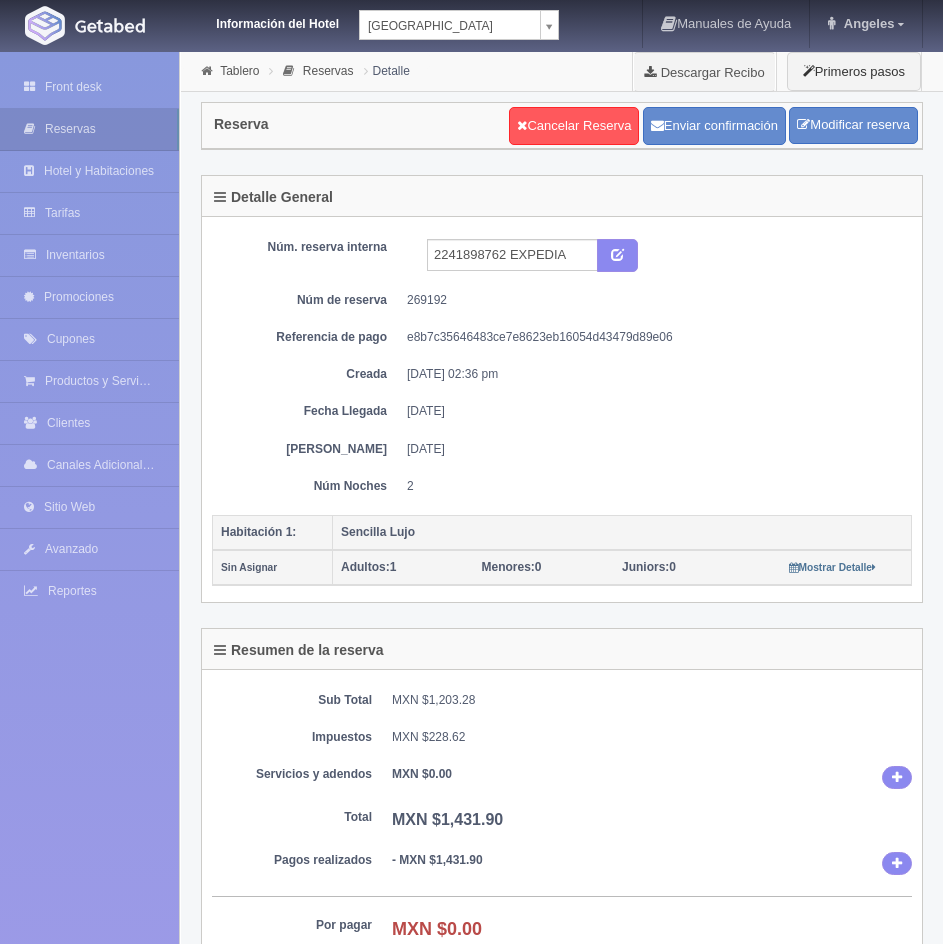 scroll, scrollTop: 0, scrollLeft: 0, axis: both 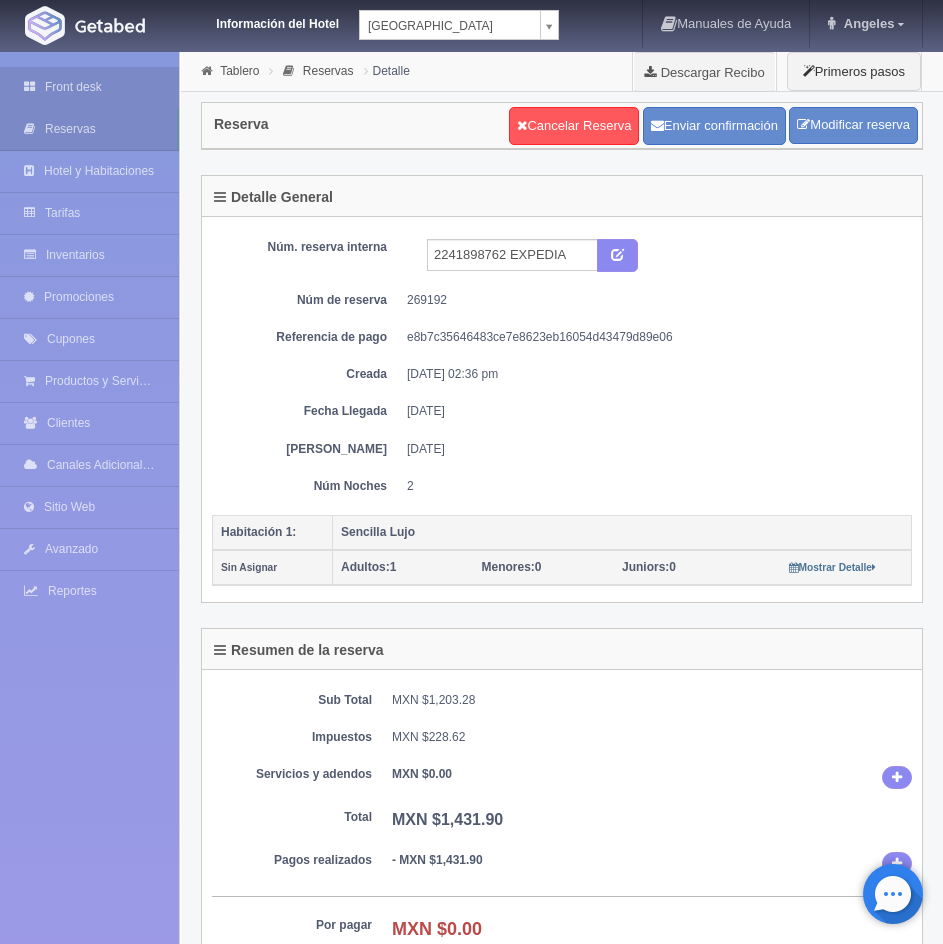 click on "Front desk" at bounding box center [89, 87] 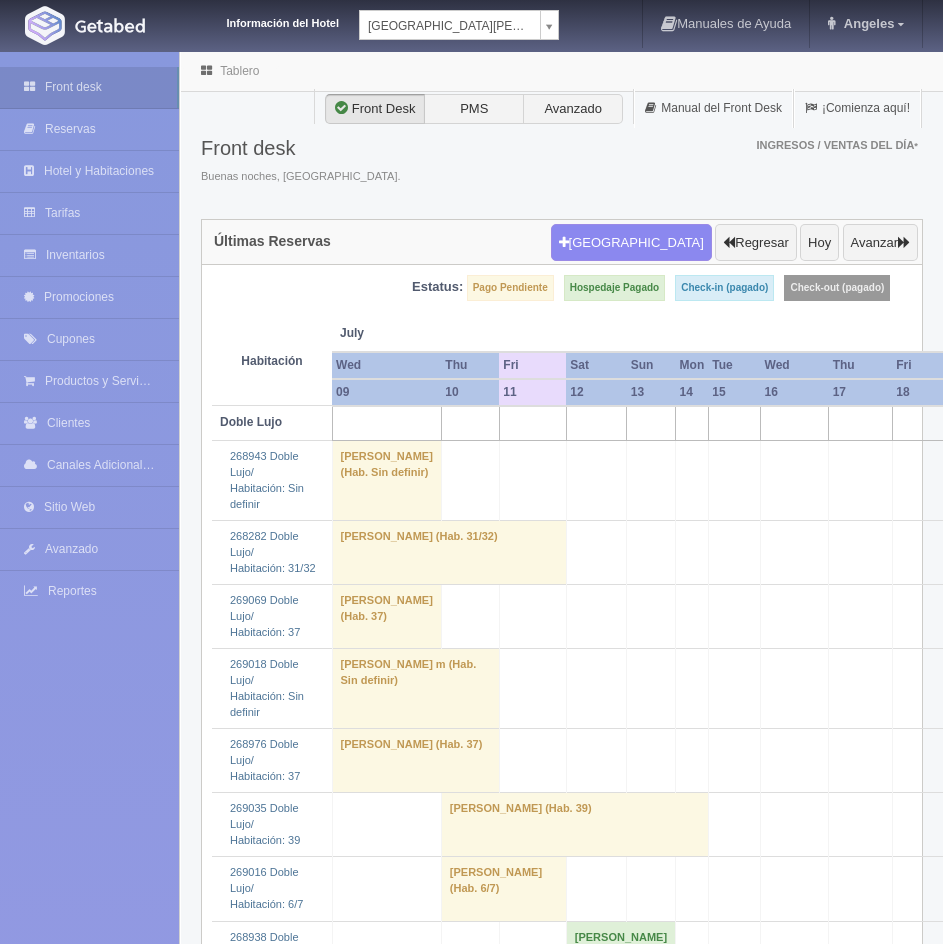 scroll, scrollTop: 0, scrollLeft: 0, axis: both 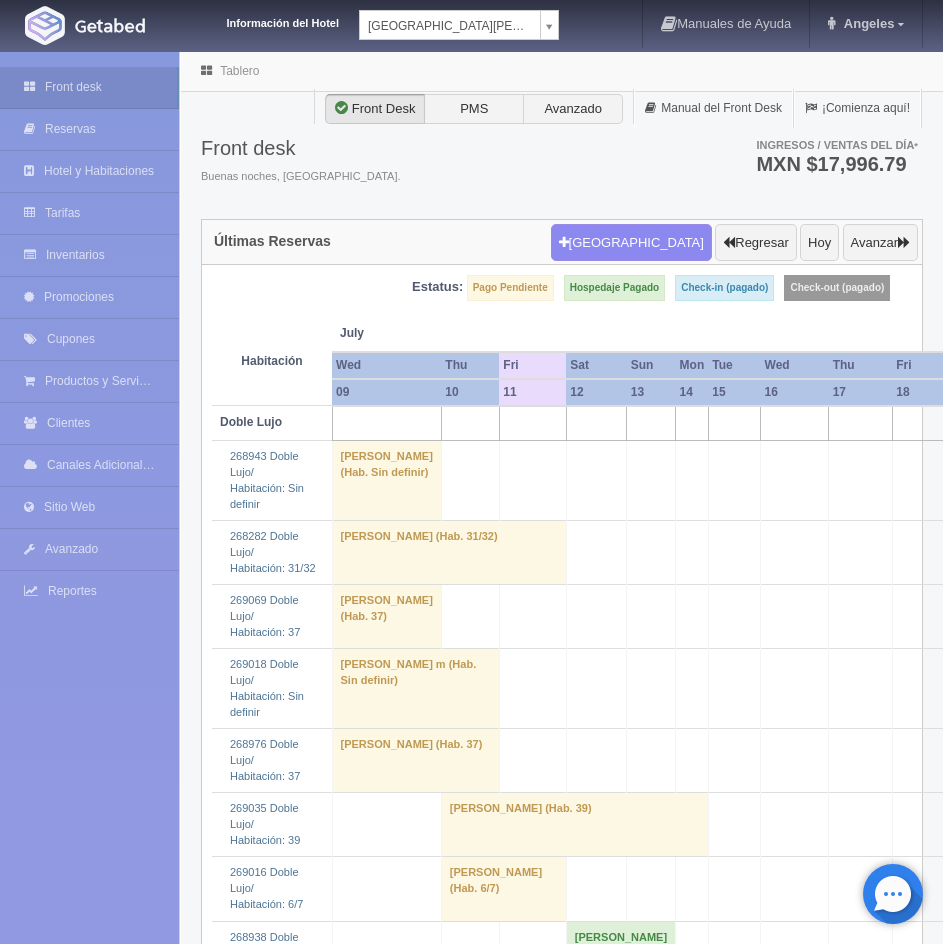 click on "Información del Hotel
HOTEL SAN FRANCISCO PLAZA
HOTEL SAN FRANCISCO PLAZA
HOTEL UNIVERSO
Hotel Latino
Hotel Cervantes
Manuales de Ayuda
Actualizaciones recientes
Angeles
Mi Perfil
Salir / Log Out
Procesando...
Front desk
Reservas
Hotel y Habitaciones
Tarifas
Inventarios
Promociones
Cupones" at bounding box center [471, 2575] 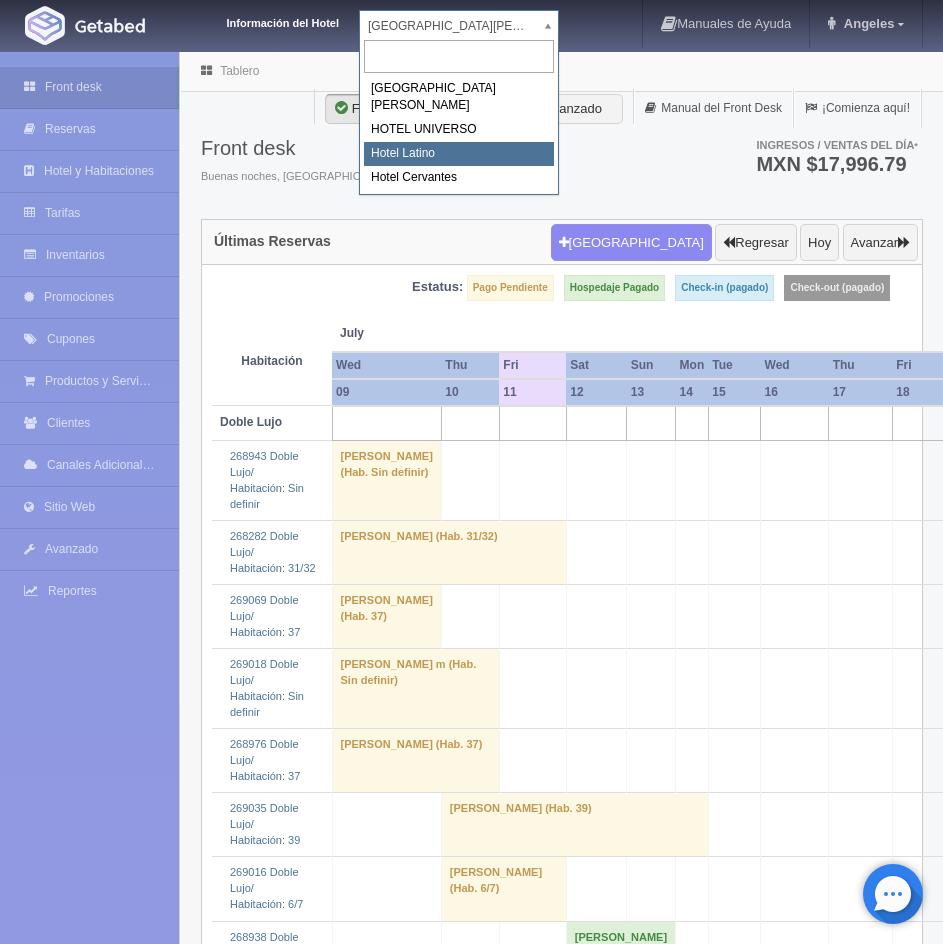 select on "625" 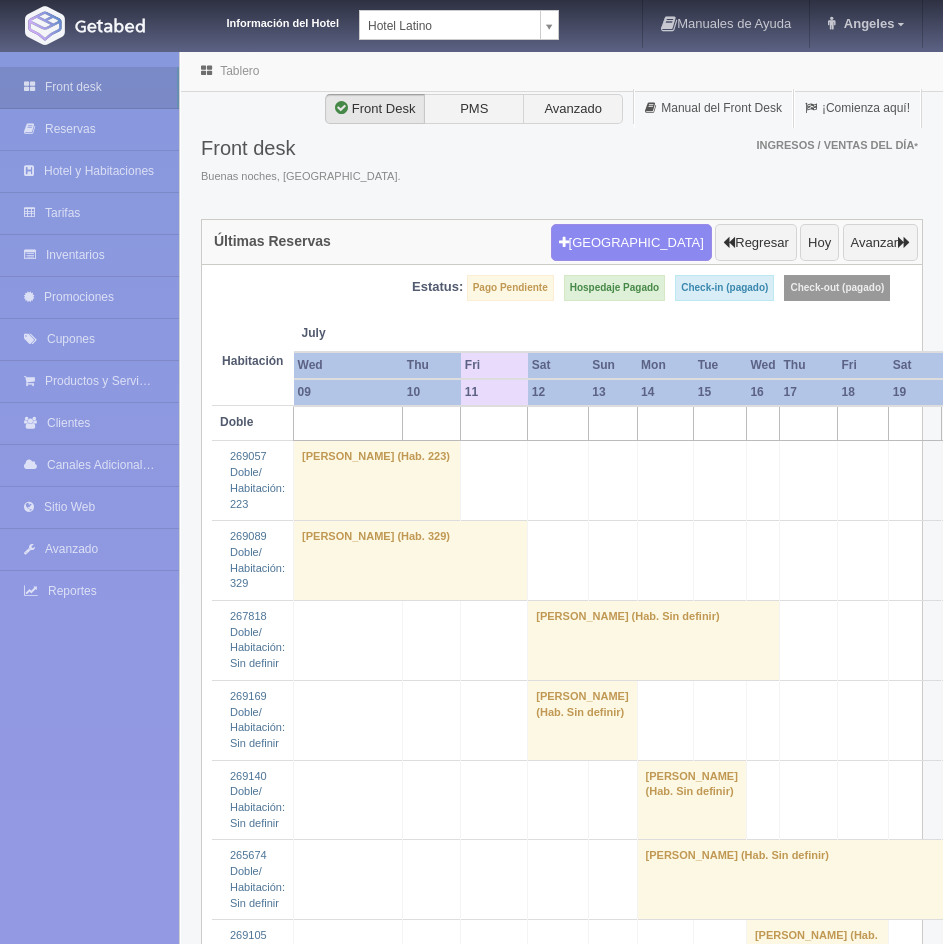 scroll, scrollTop: 0, scrollLeft: 0, axis: both 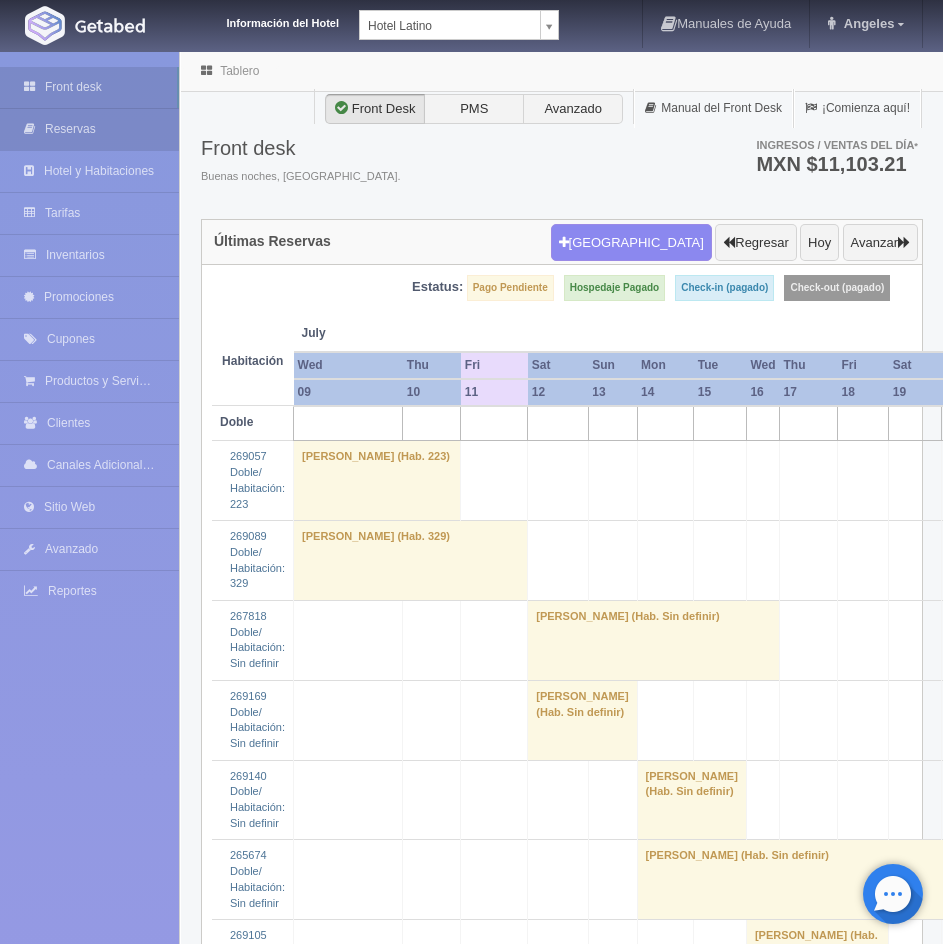 click on "Reservas" at bounding box center [89, 129] 